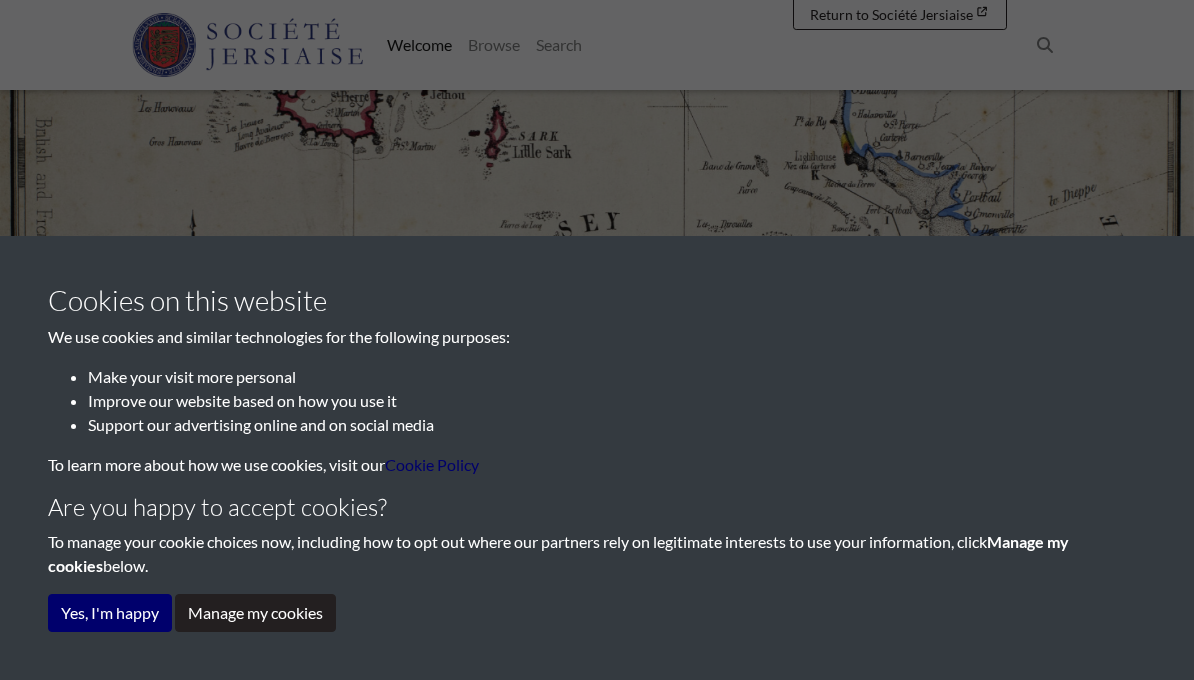 scroll, scrollTop: 0, scrollLeft: 0, axis: both 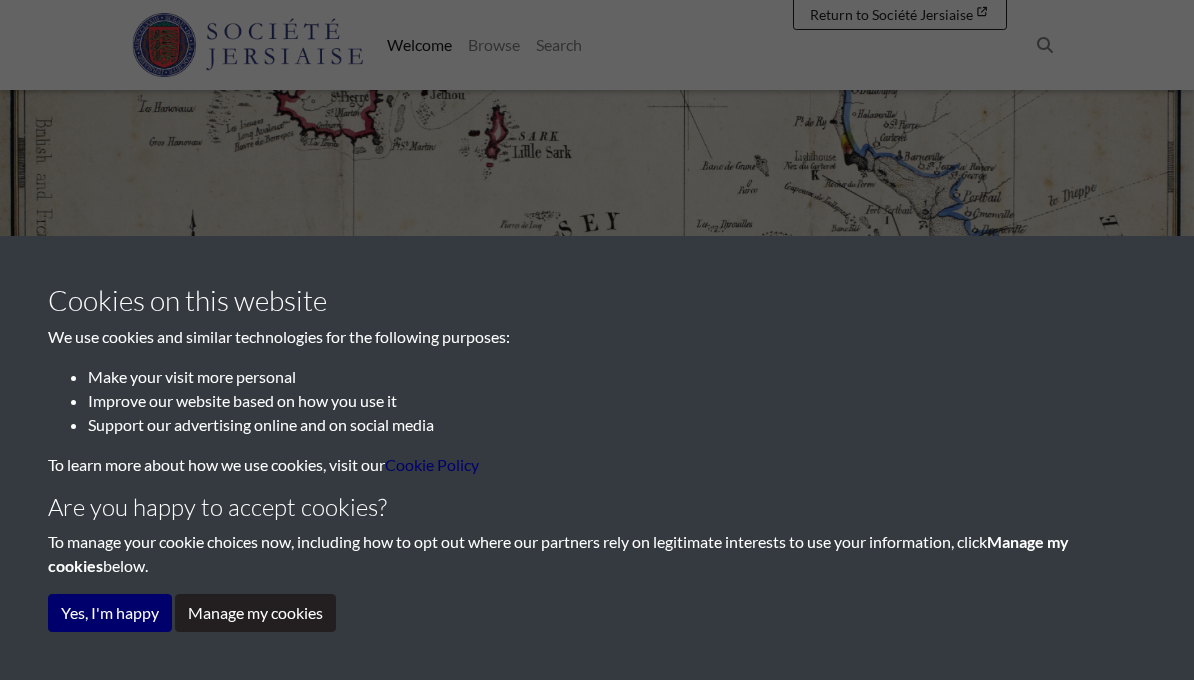 click on "Yes, I'm happy" at bounding box center [110, 613] 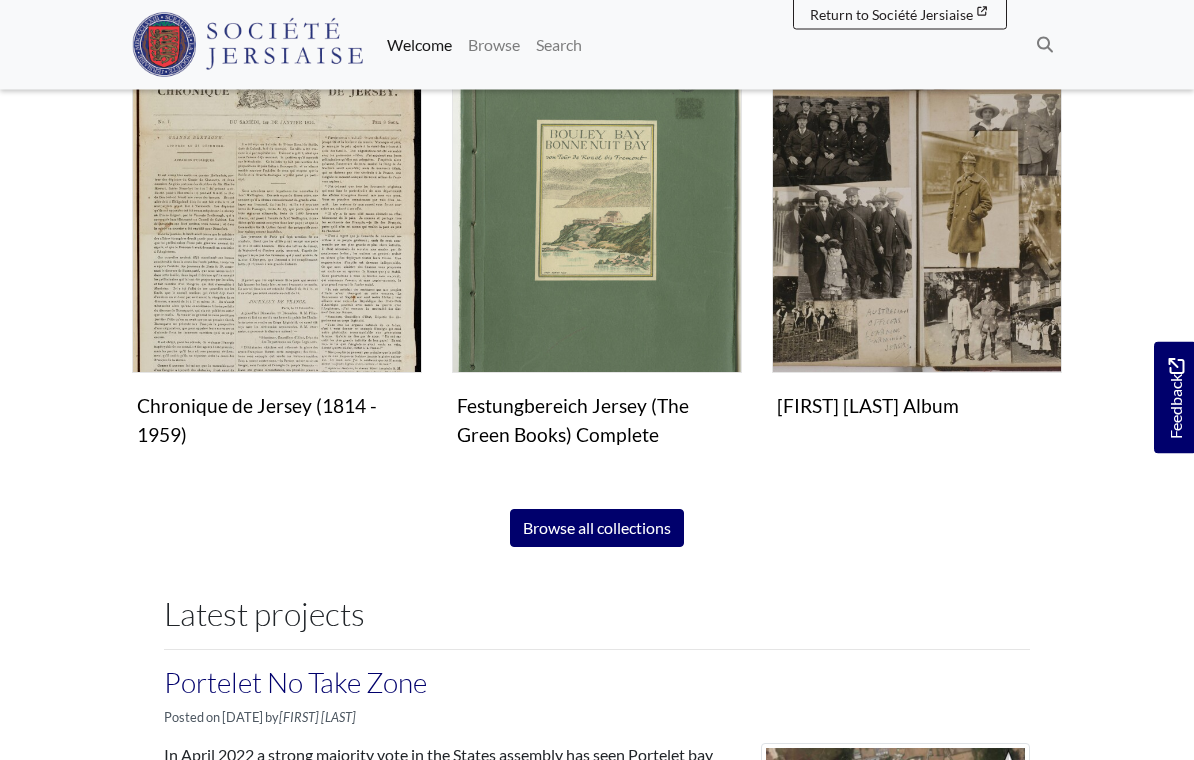 scroll, scrollTop: 1235, scrollLeft: 0, axis: vertical 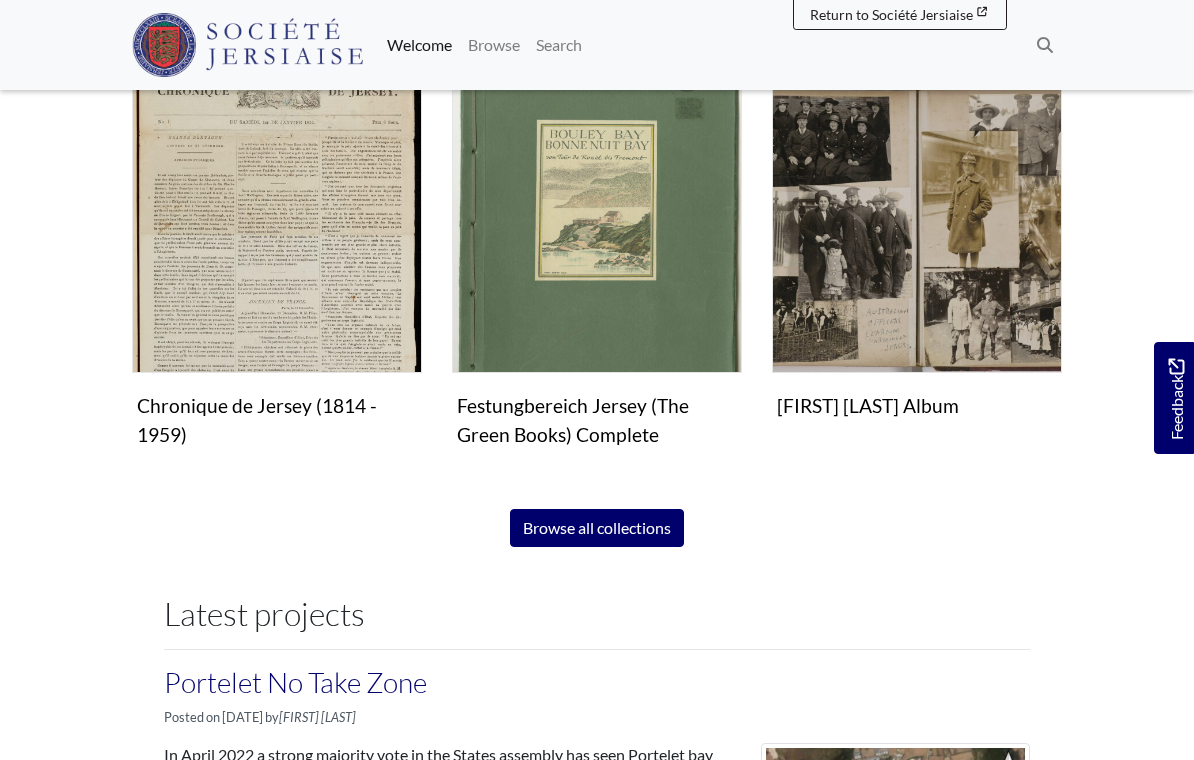 click on "Portelet No Take Zone
Posted on 25th Nov 2022 by
Patrick Cahill
In April 2022 a strong majority vote in the States assembly has seen Portelet bay designated as a No Take Zone. The initiative aims to increase biodiversity which, in turn, will improve resilience to climate change and protect the long-term interests …
Continue Reading French-Australian-Fijian International Emerging Action on Environment
Posted on 13th Aug 2022 by
Patrick Cahill Continue Reading Buildings at Risk Register
Posted on 13th Aug 2022 by
Patrick Cahill Continue Reading" at bounding box center [597, 1134] 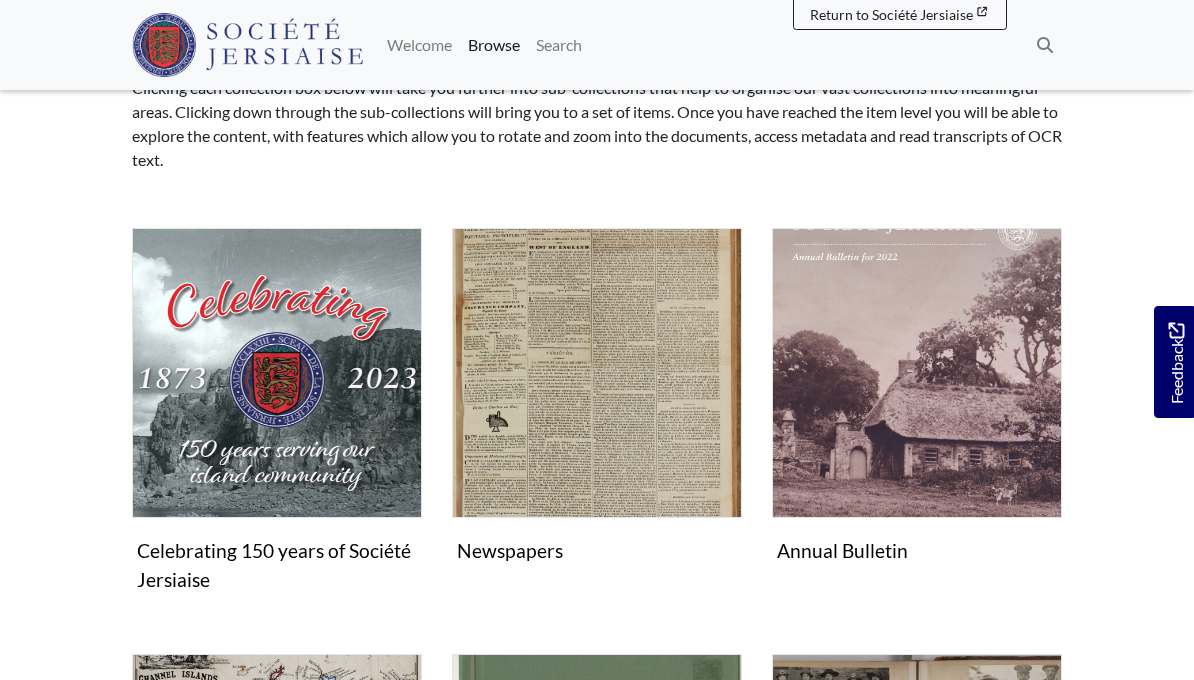 scroll, scrollTop: 244, scrollLeft: 0, axis: vertical 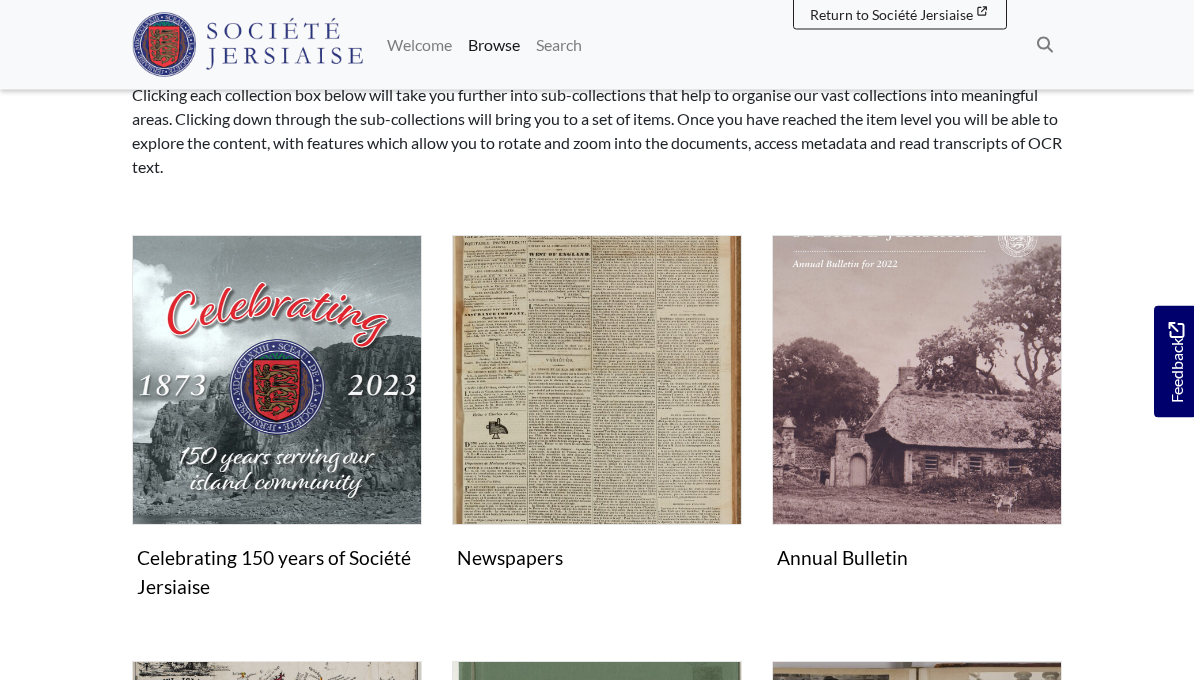 click at bounding box center (597, 381) 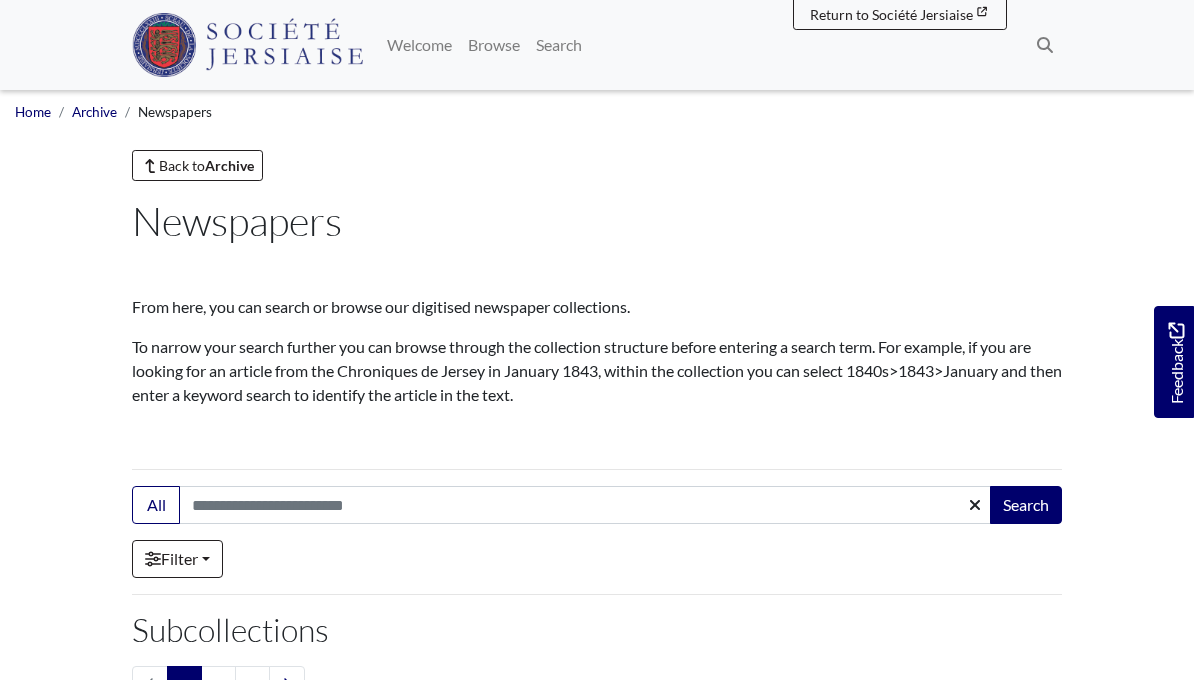click on "To narrow your search further you can browse through the collection structure before entering a search term. For example, if you are looking for an article from the Chroniques de Jersey in January 1843, within the collection you can select 1840s>1843>January and then enter a keyword search to identify the article in the text." at bounding box center [597, 371] 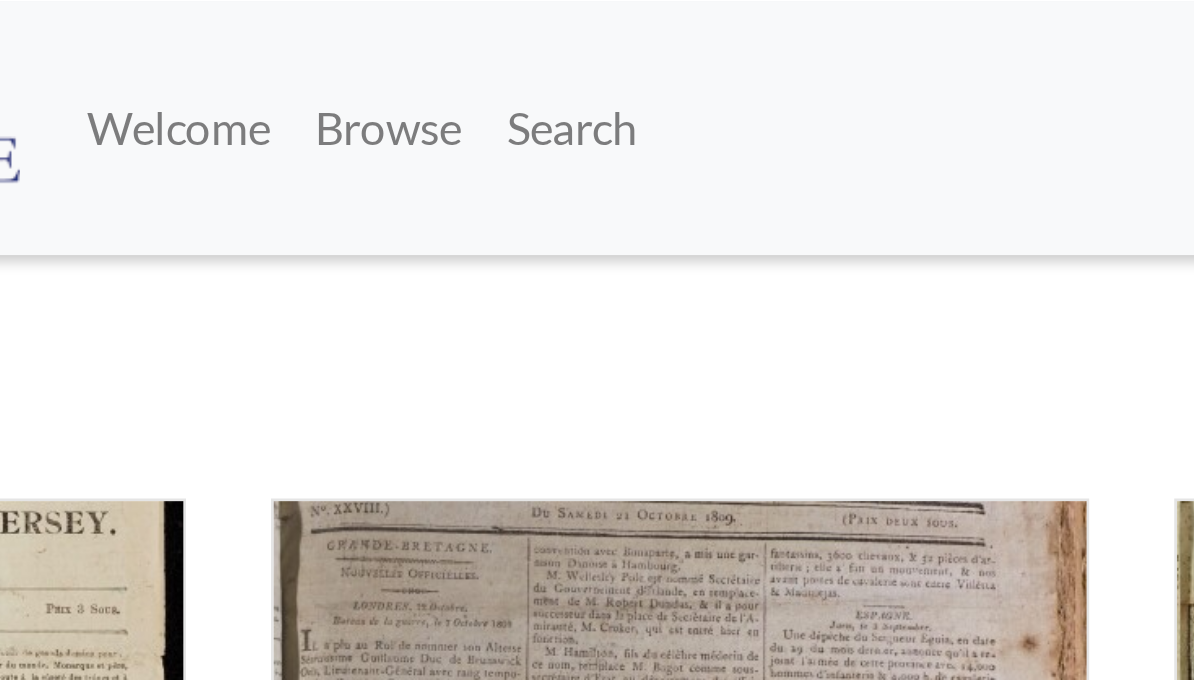 scroll, scrollTop: 543, scrollLeft: 0, axis: vertical 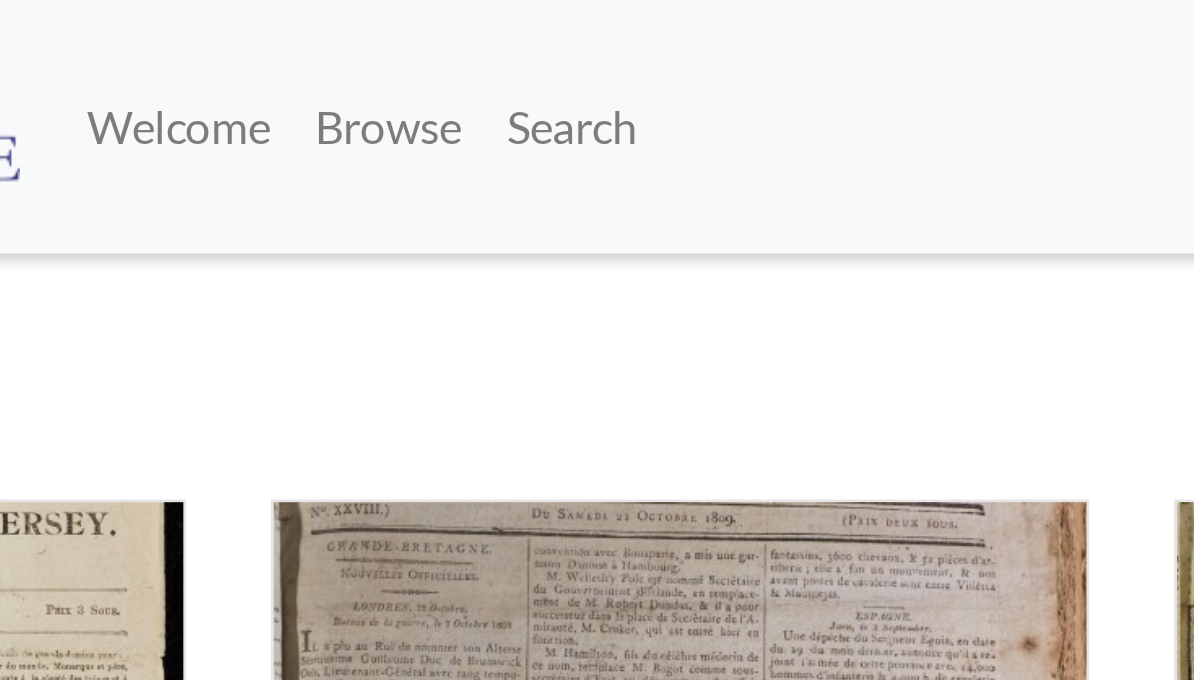 click on "Search" at bounding box center [559, 45] 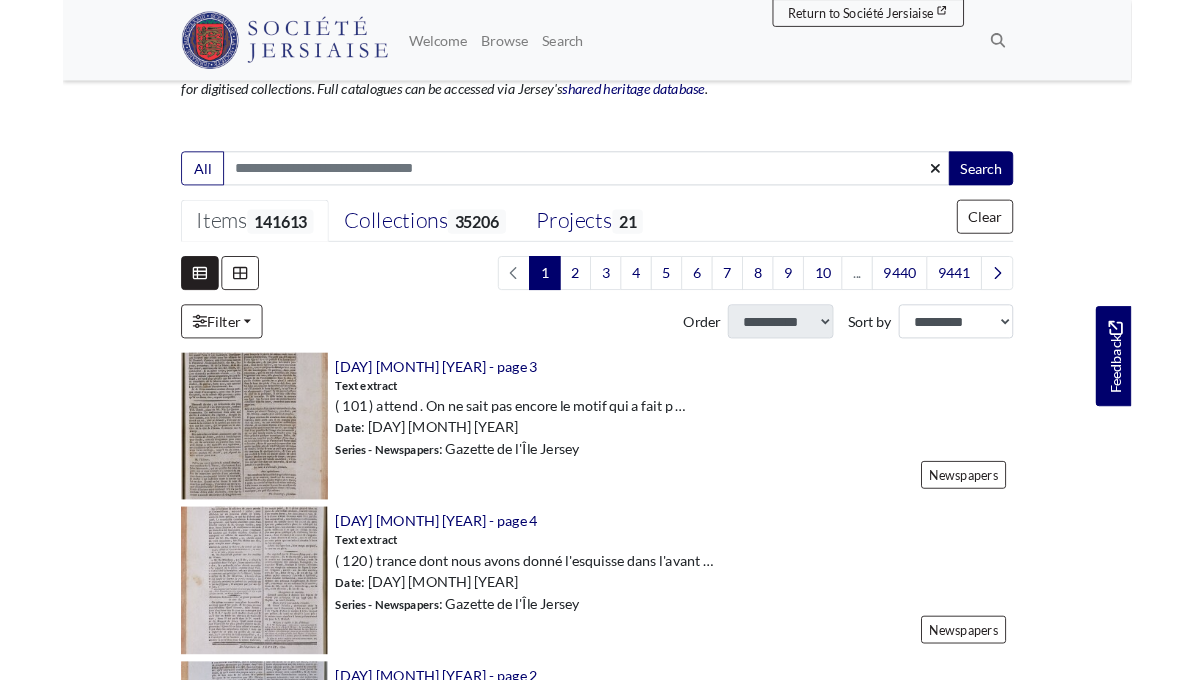 scroll, scrollTop: 368, scrollLeft: 0, axis: vertical 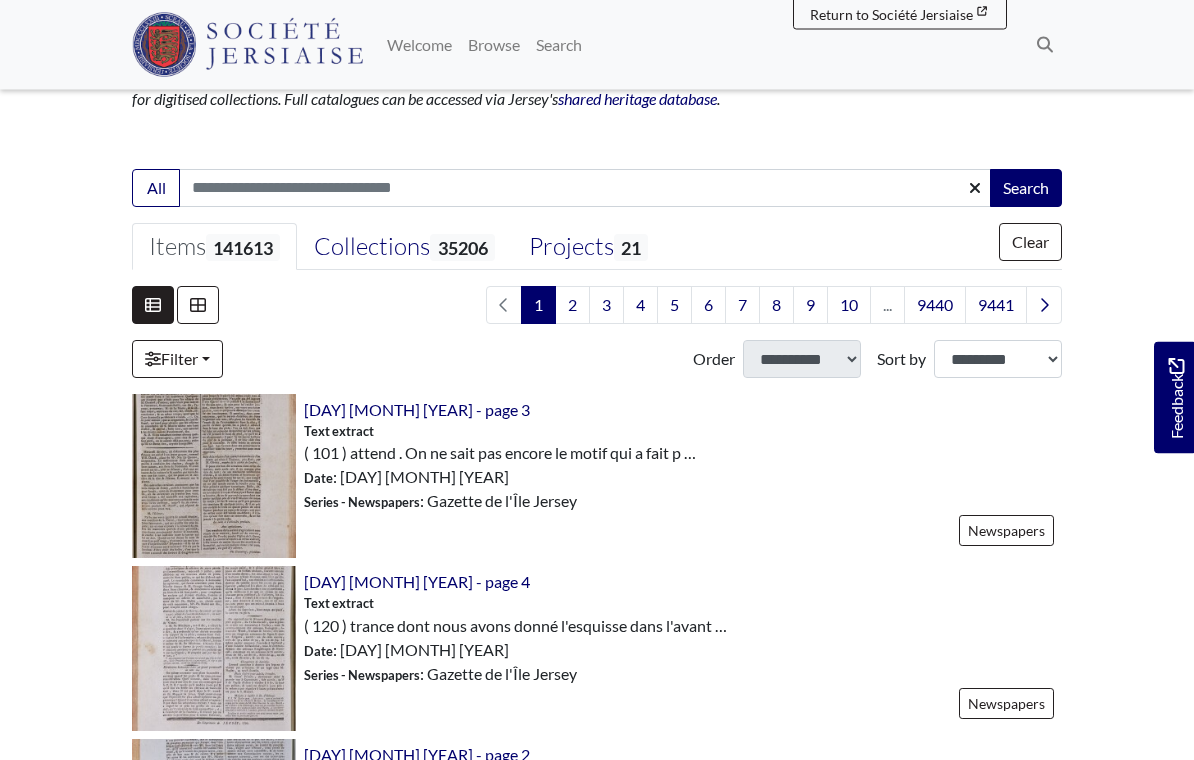 click on "Search:" at bounding box center [585, 189] 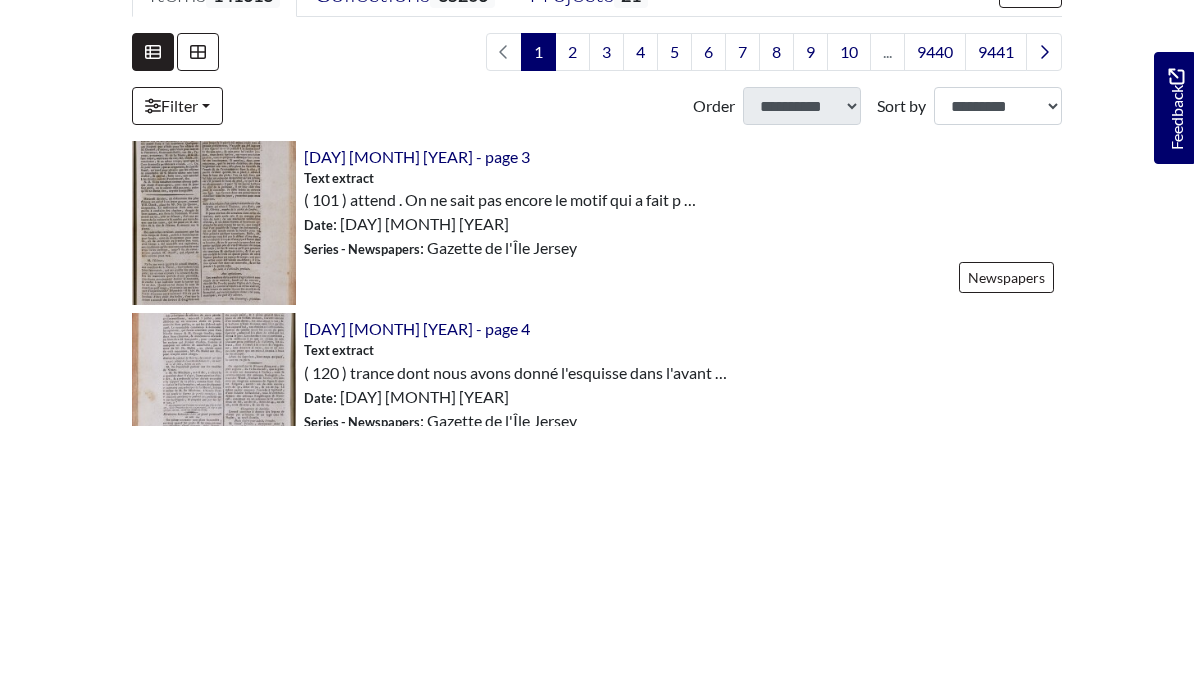 type on "********" 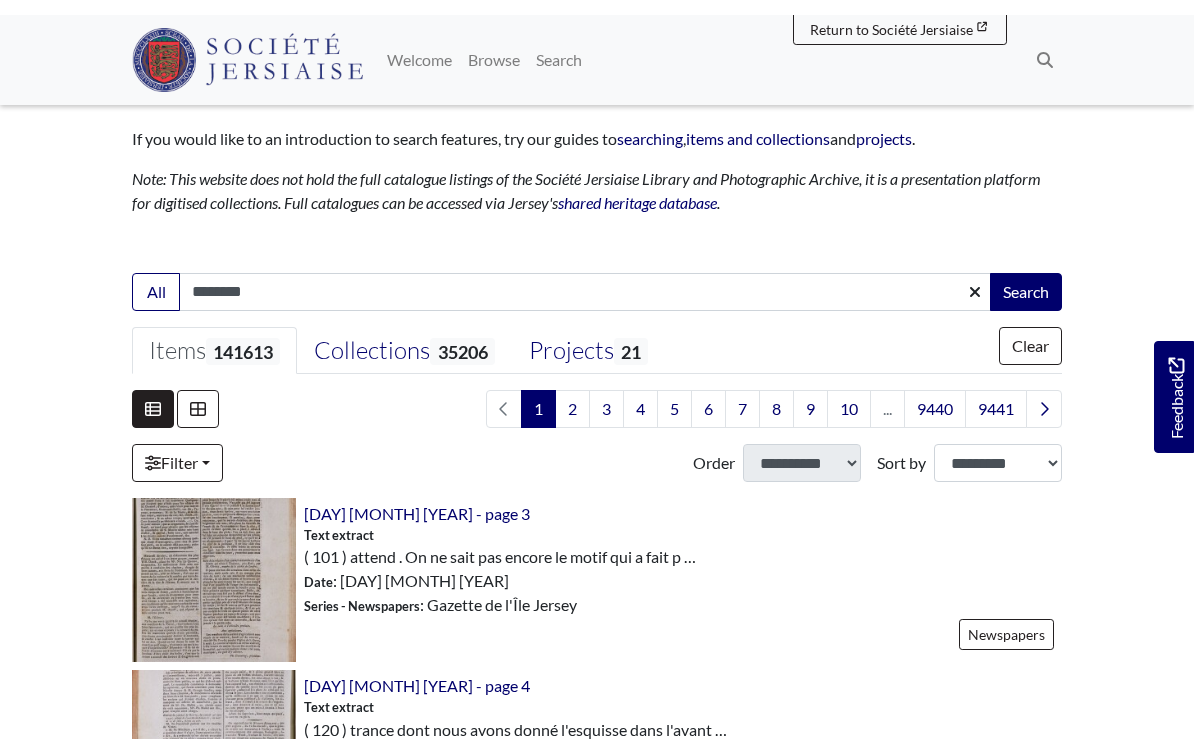 scroll, scrollTop: 326, scrollLeft: 0, axis: vertical 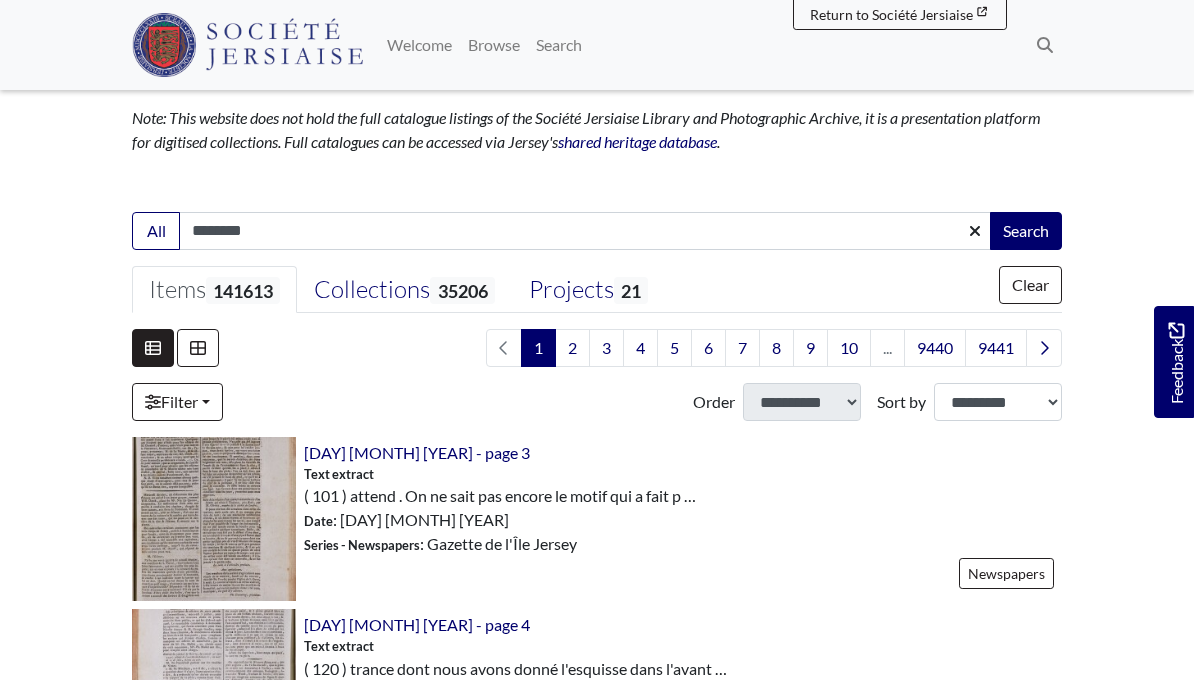 click on "Filter" at bounding box center [177, 402] 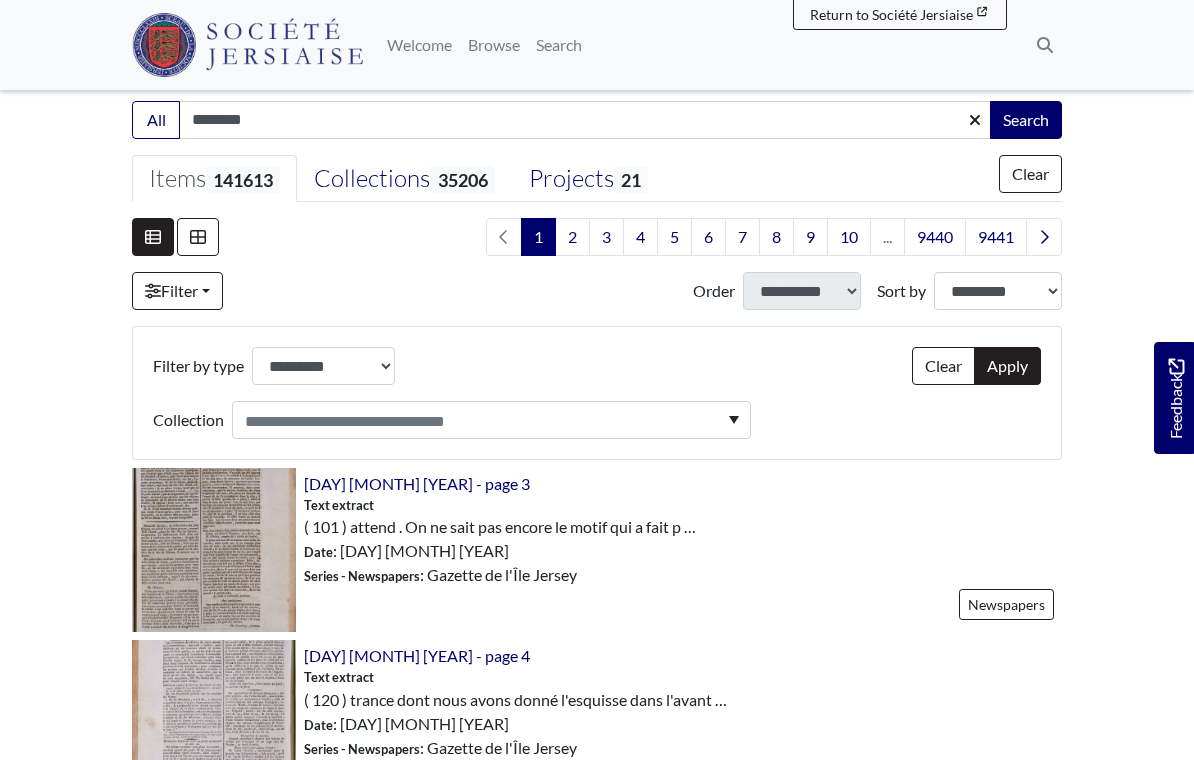 scroll, scrollTop: 475, scrollLeft: 0, axis: vertical 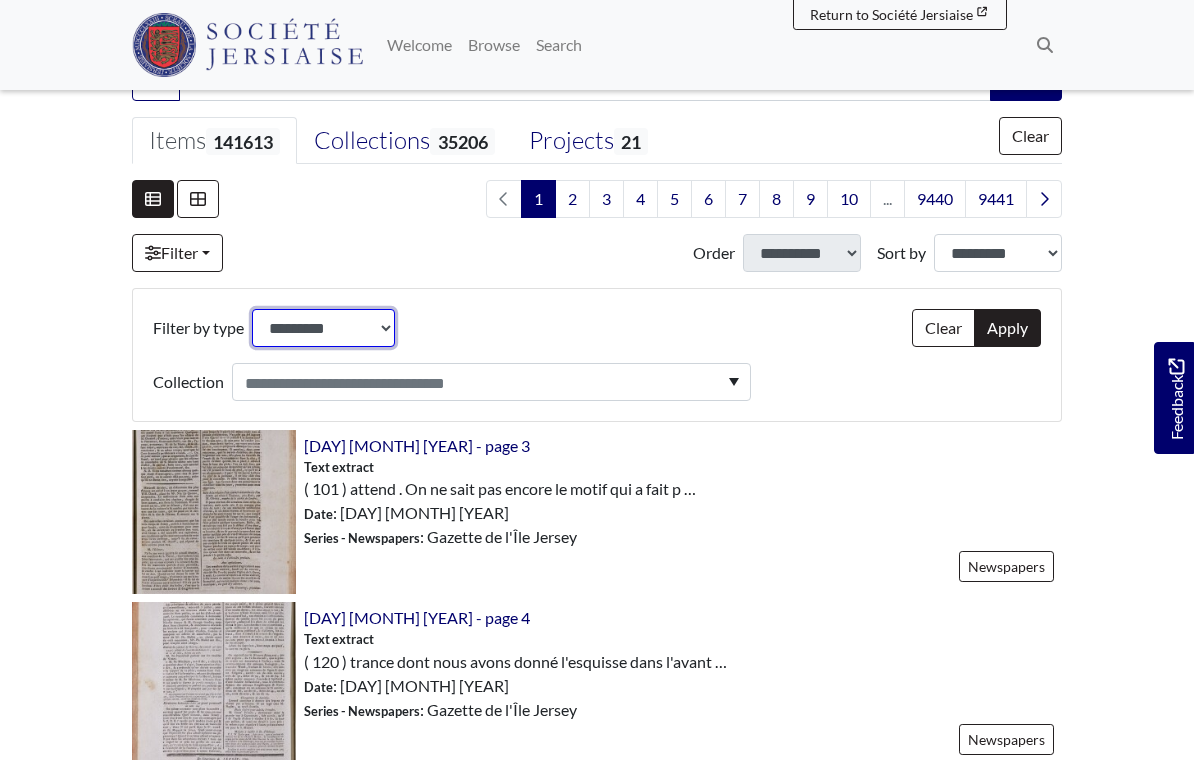 click on "**********" at bounding box center (323, 328) 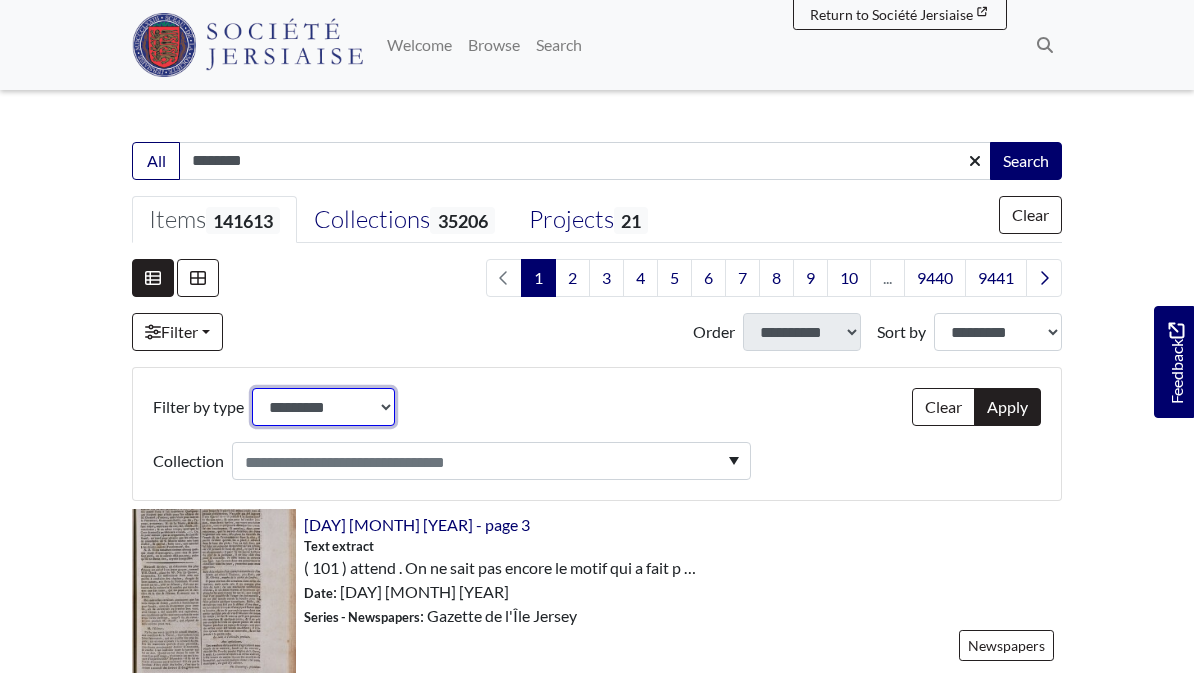 scroll, scrollTop: 392, scrollLeft: 0, axis: vertical 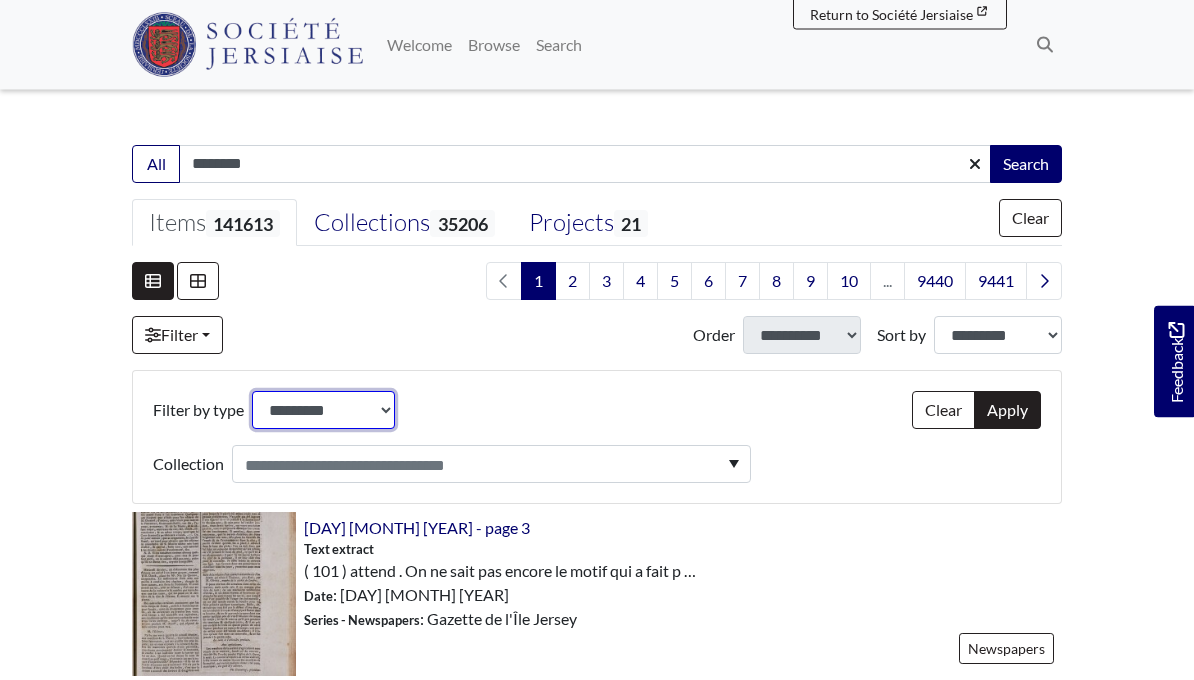 click on "**********" at bounding box center (323, 411) 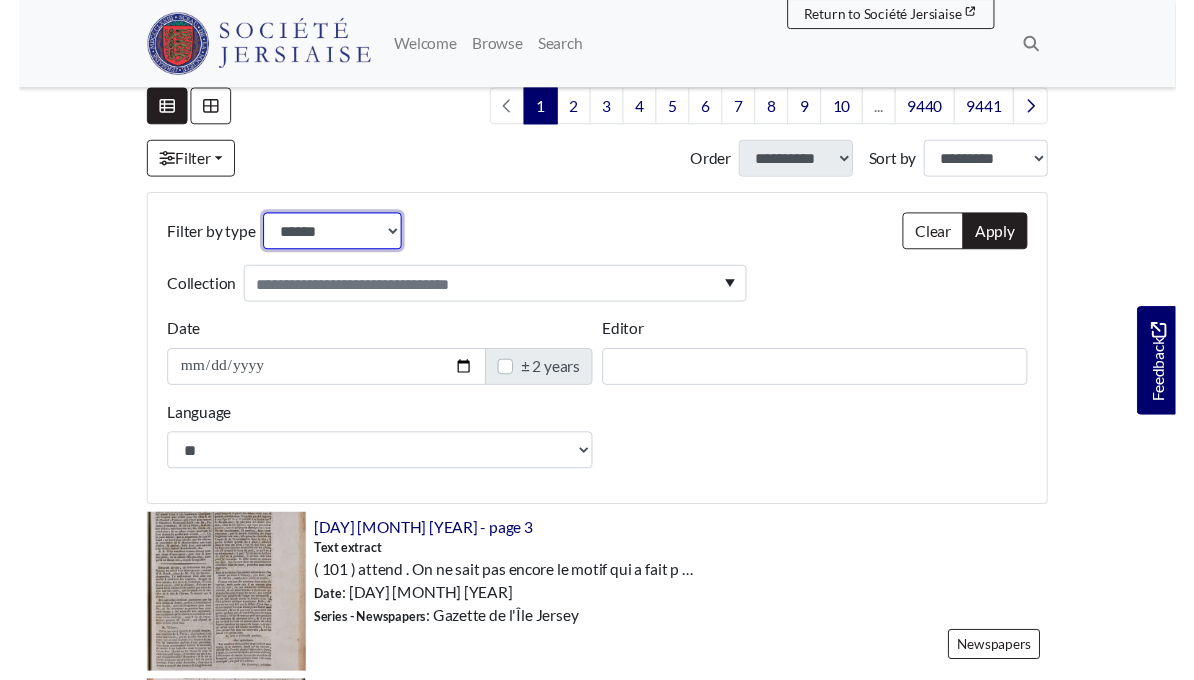 scroll, scrollTop: 587, scrollLeft: 0, axis: vertical 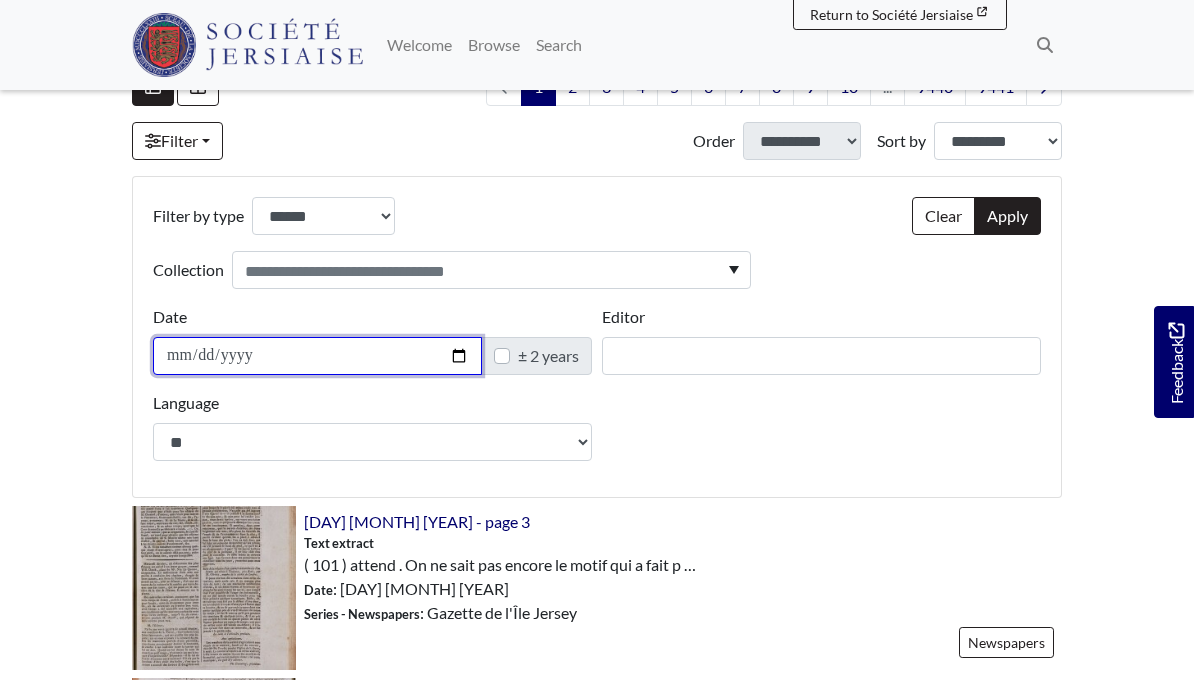 click on "Date" at bounding box center (317, 356) 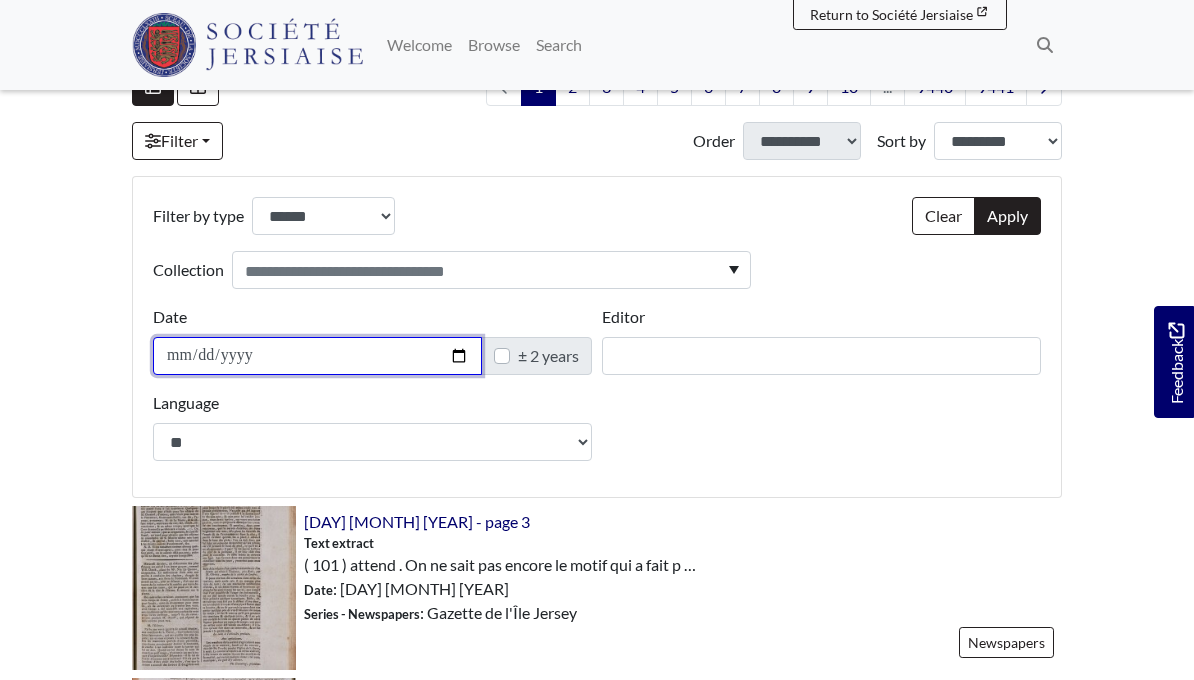 type on "**********" 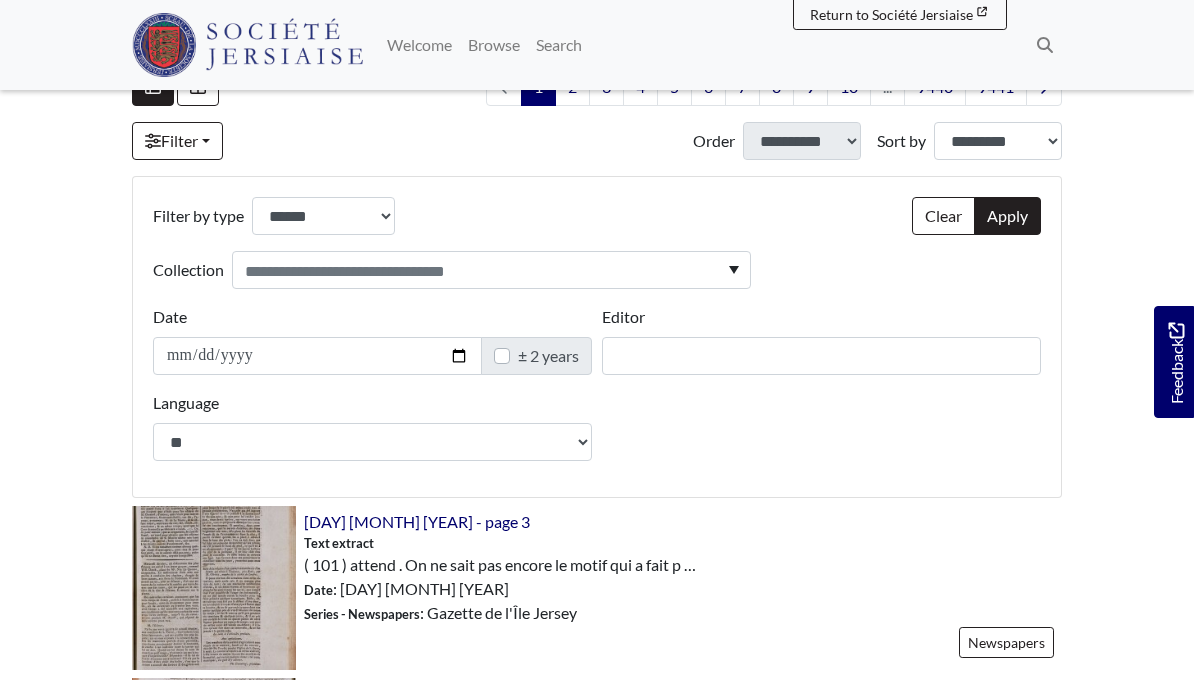 click on "± 2 years" at bounding box center (548, 356) 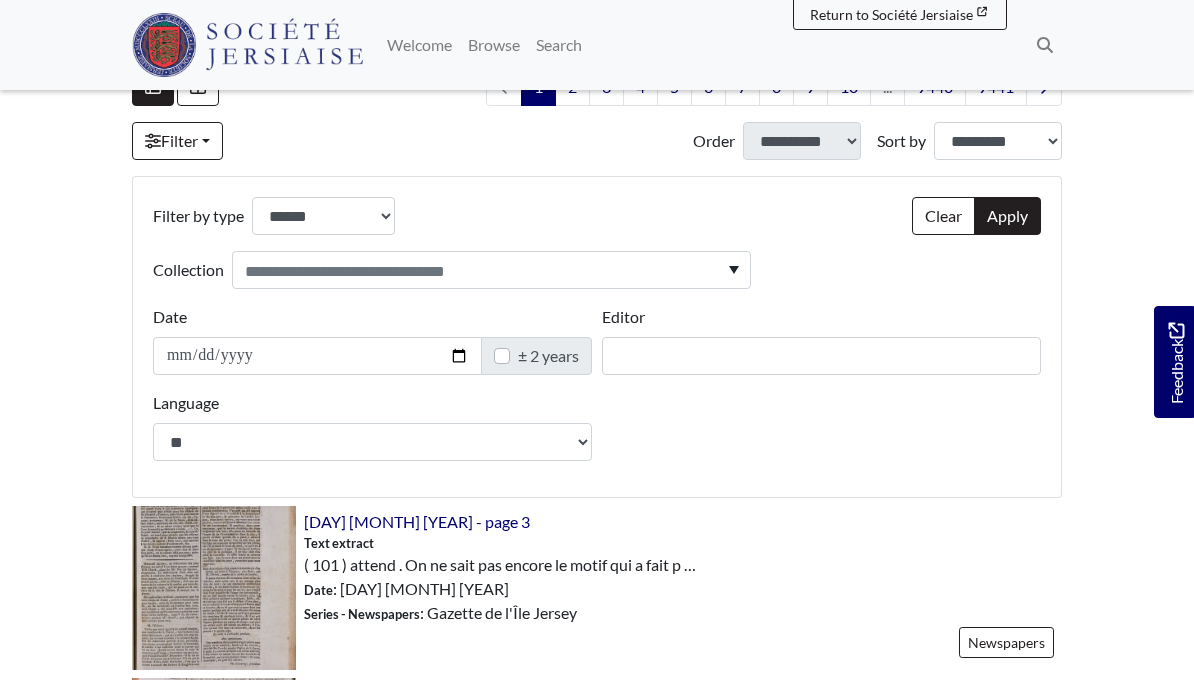 click on "Apply" at bounding box center [1007, 216] 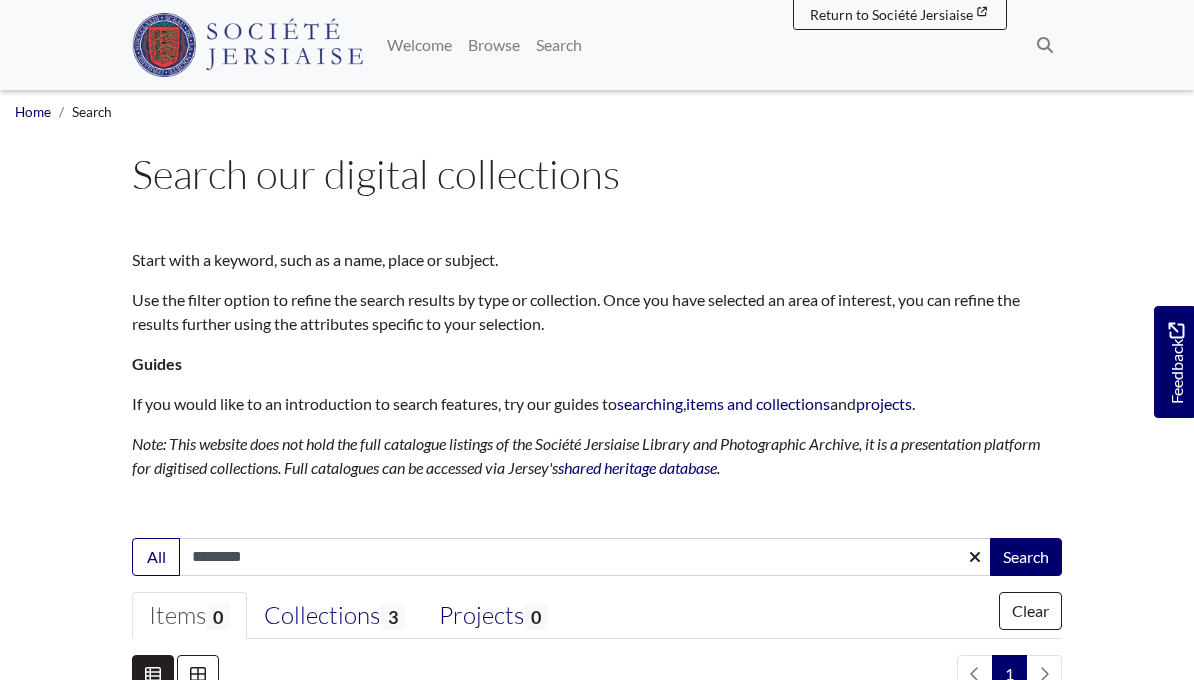 select on "***" 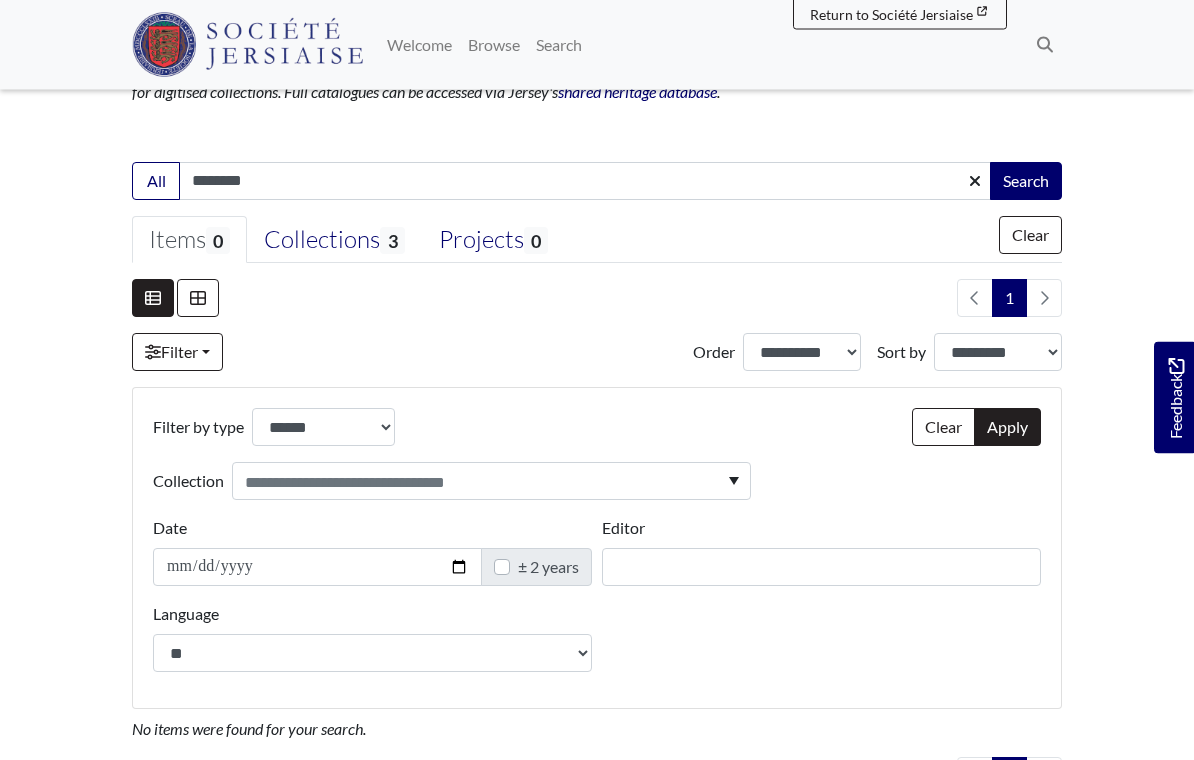 scroll, scrollTop: 377, scrollLeft: 0, axis: vertical 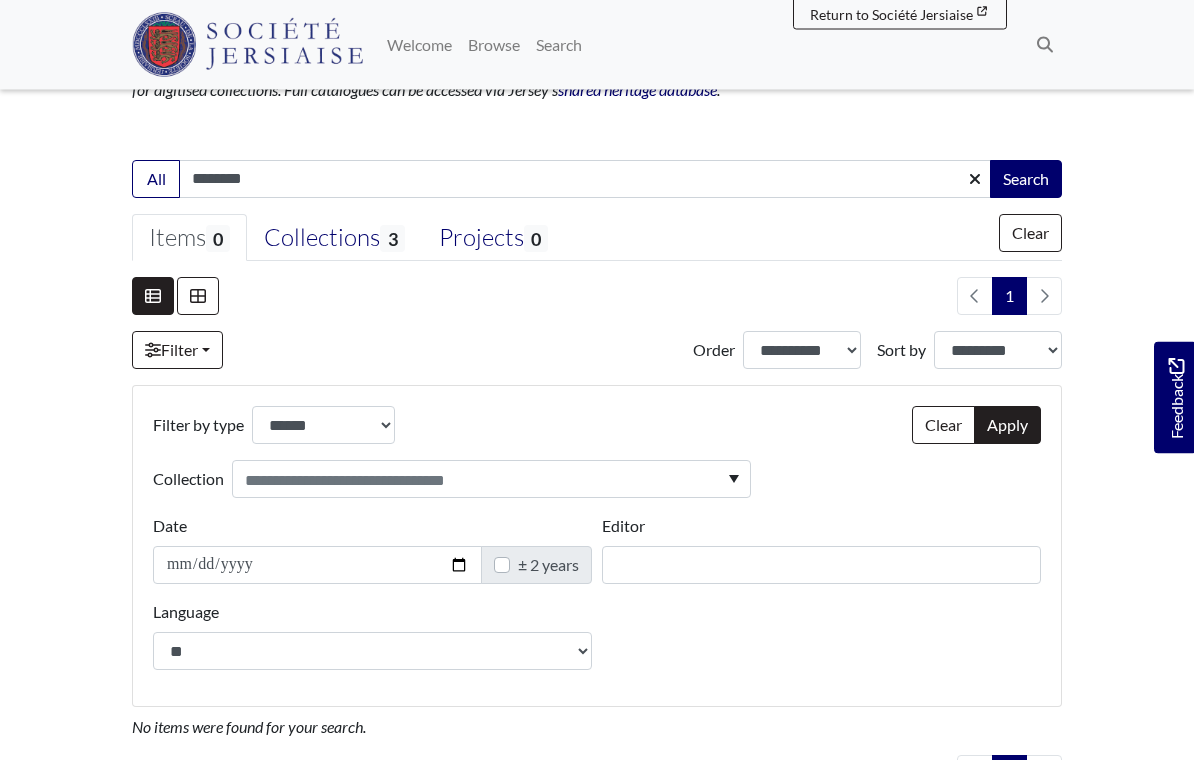 click on "± 2 years" at bounding box center [548, 566] 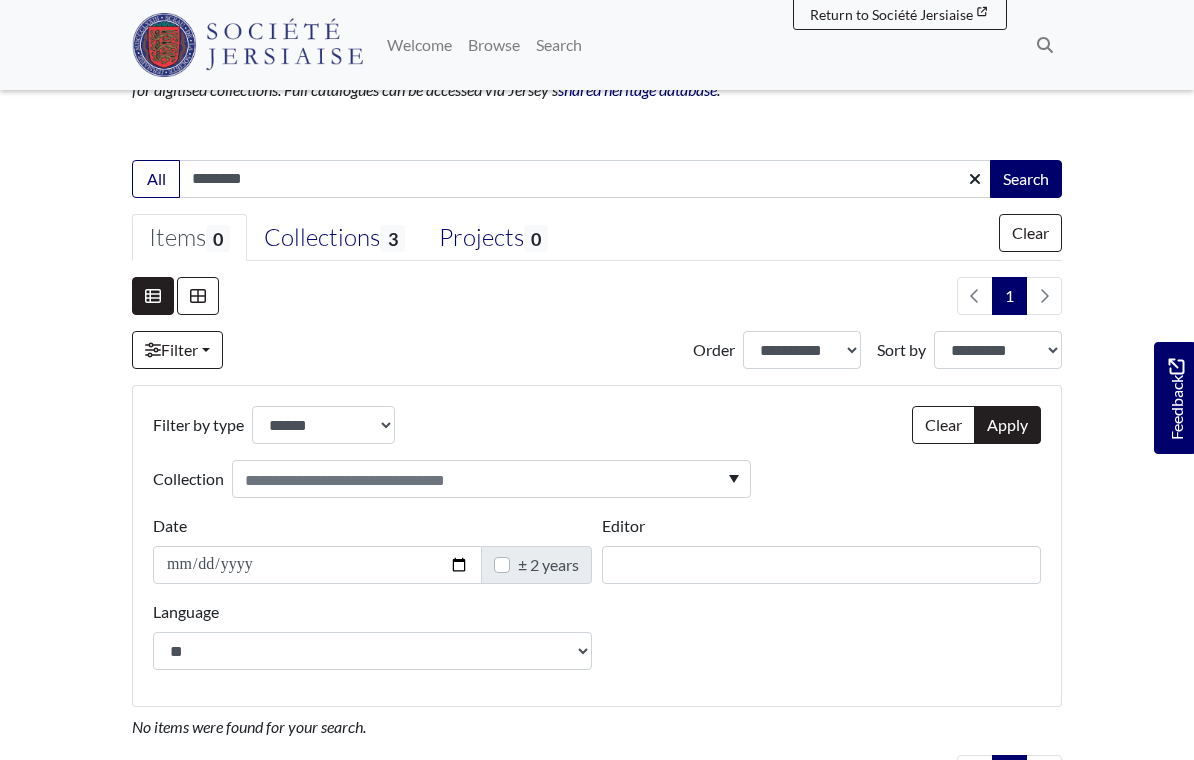 click on "Apply" at bounding box center (1007, 425) 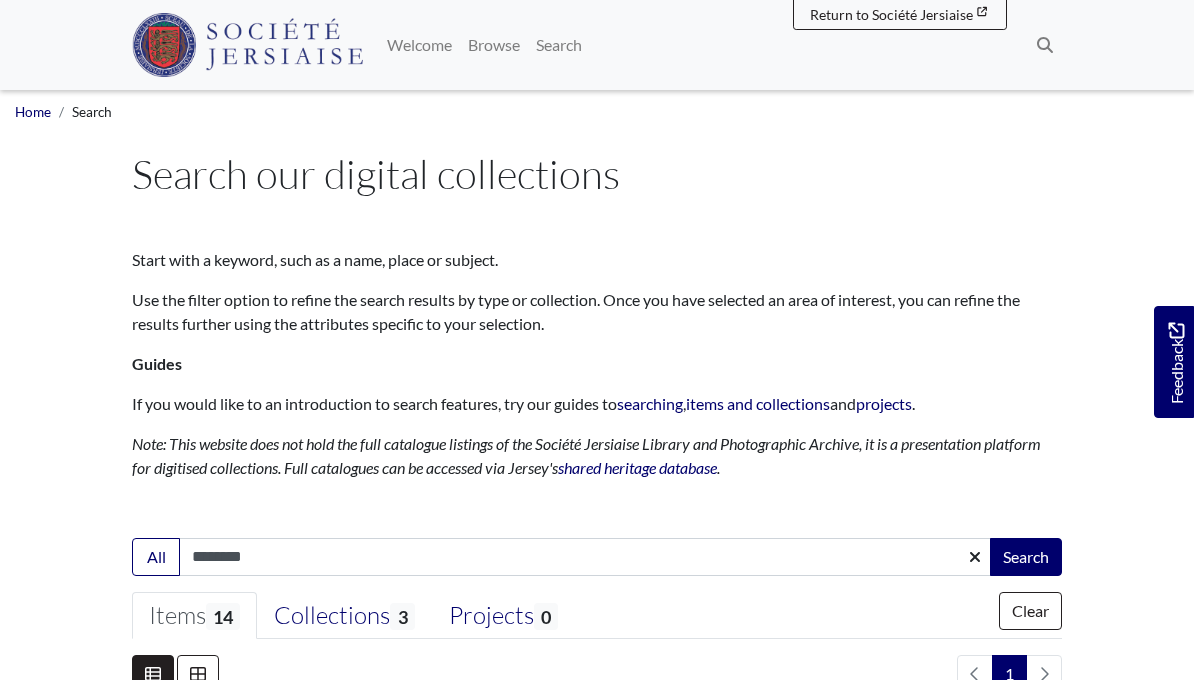 select on "***" 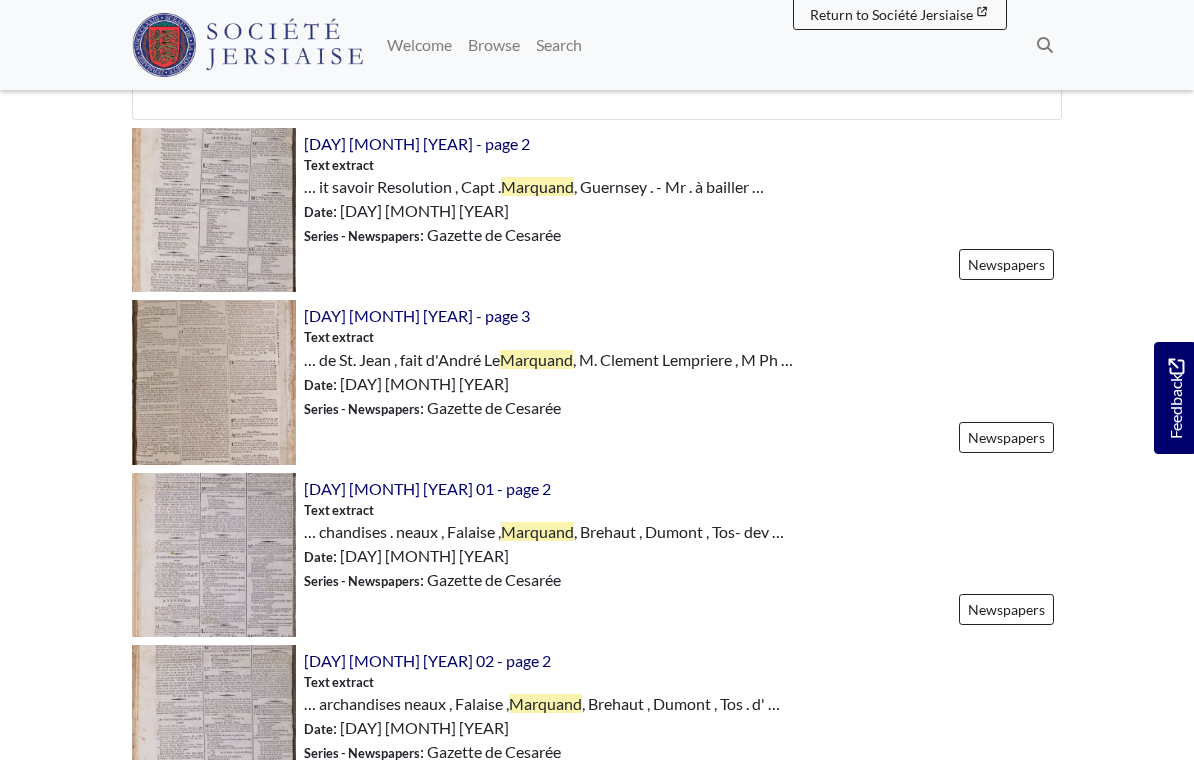 scroll, scrollTop: 981, scrollLeft: 0, axis: vertical 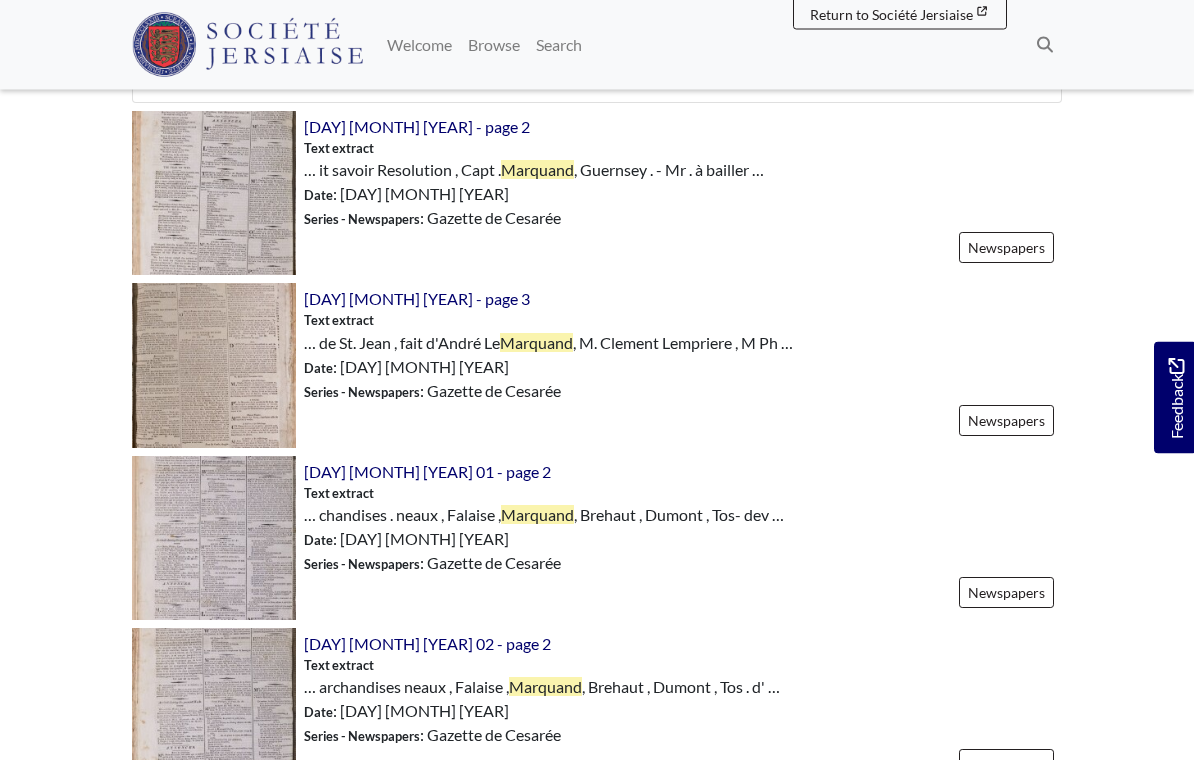 click at bounding box center [214, 366] 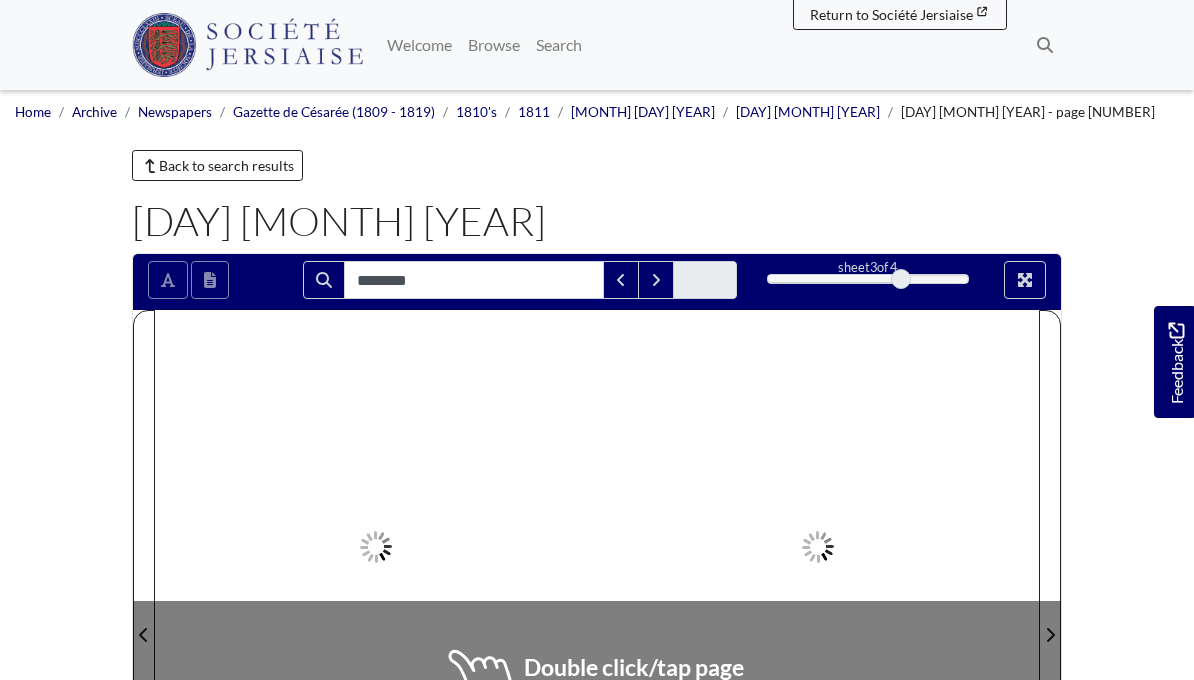scroll, scrollTop: 0, scrollLeft: 0, axis: both 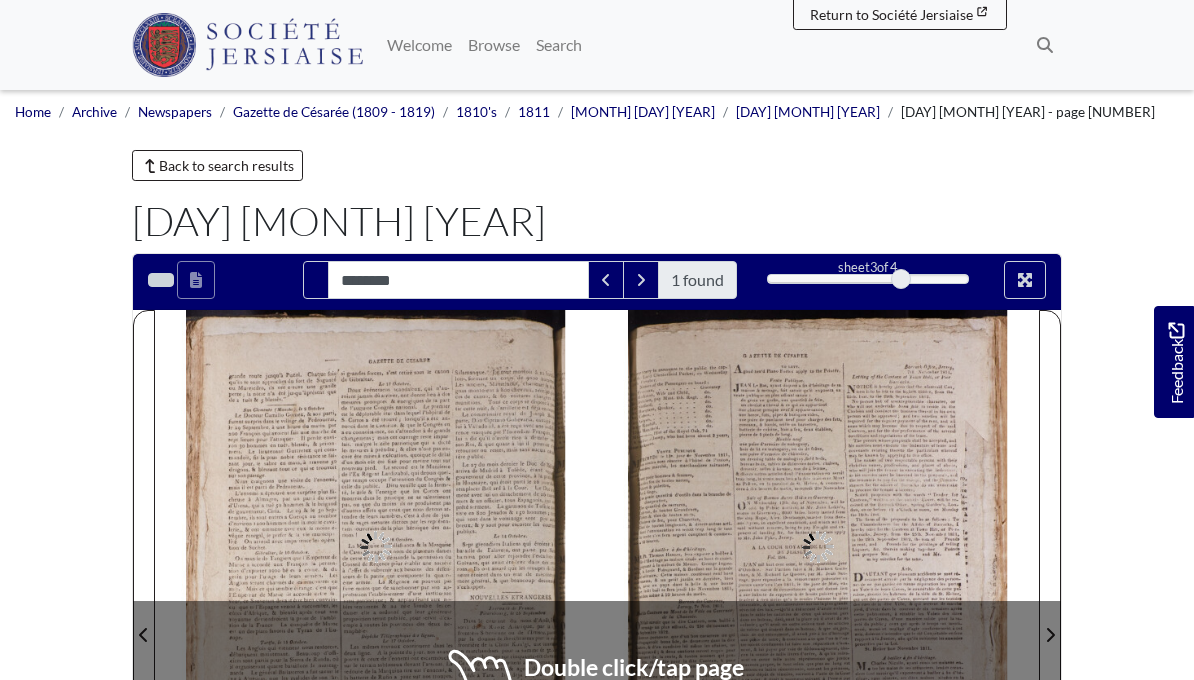 type on "********" 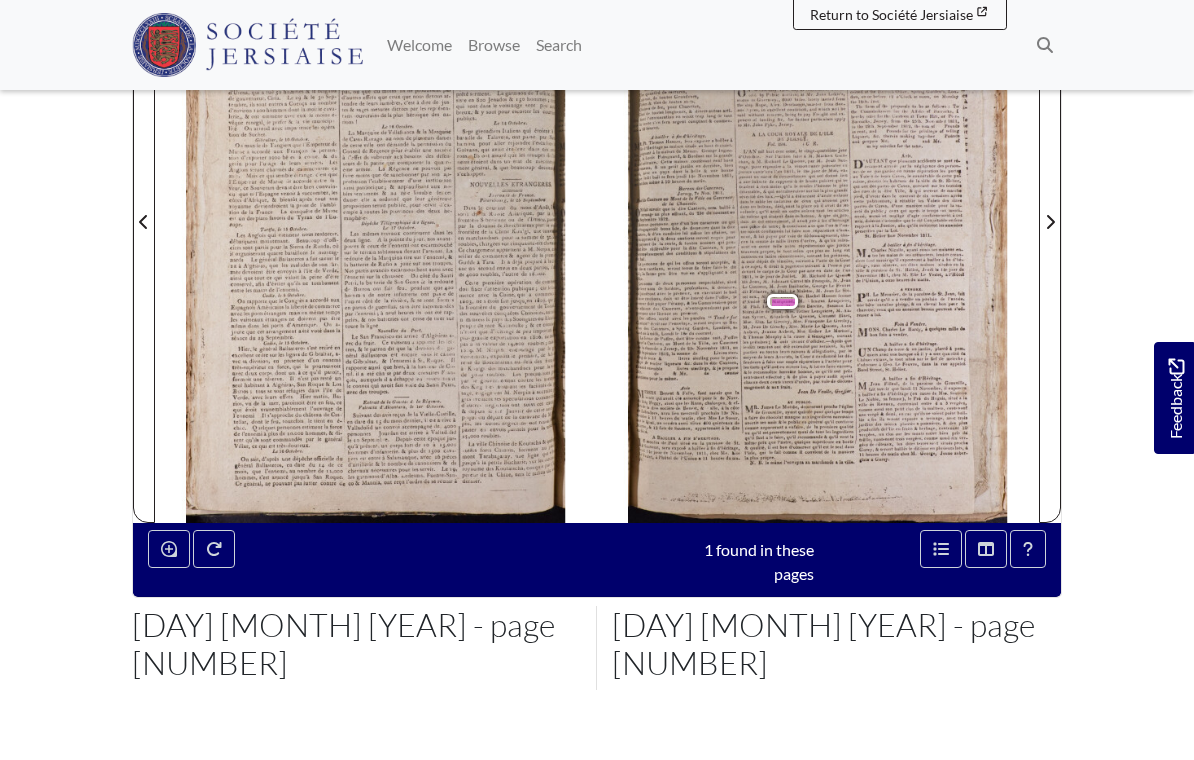 scroll, scrollTop: 421, scrollLeft: 0, axis: vertical 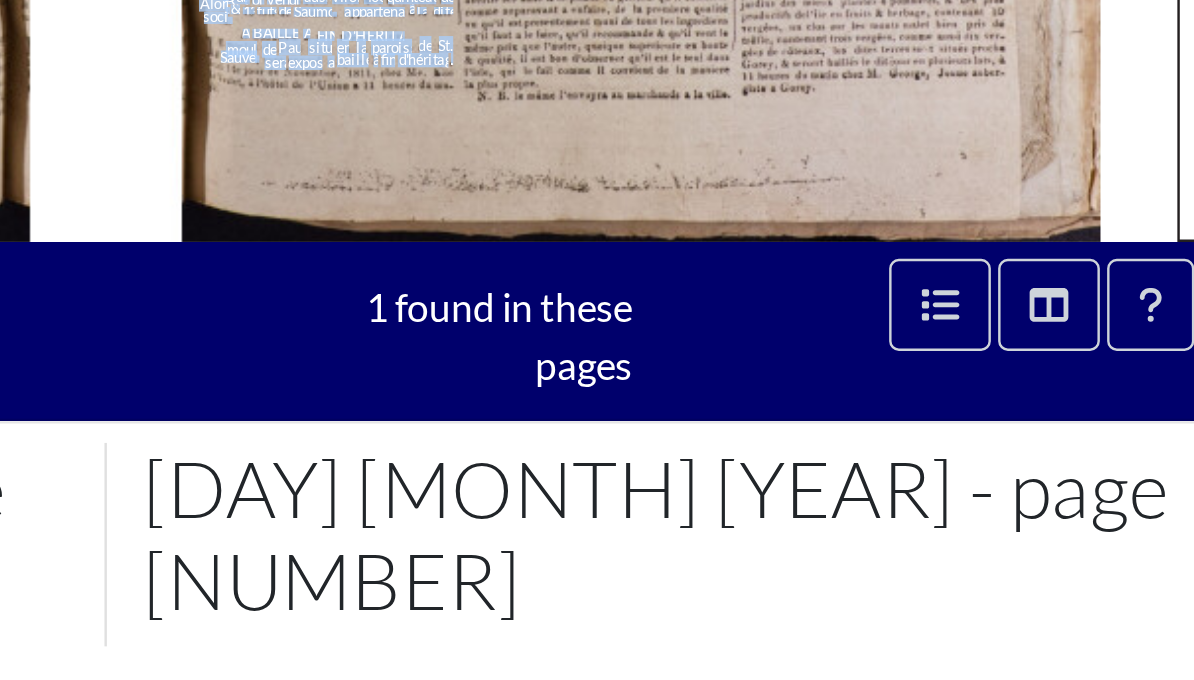 click on "qu'il" at bounding box center (830, 204) 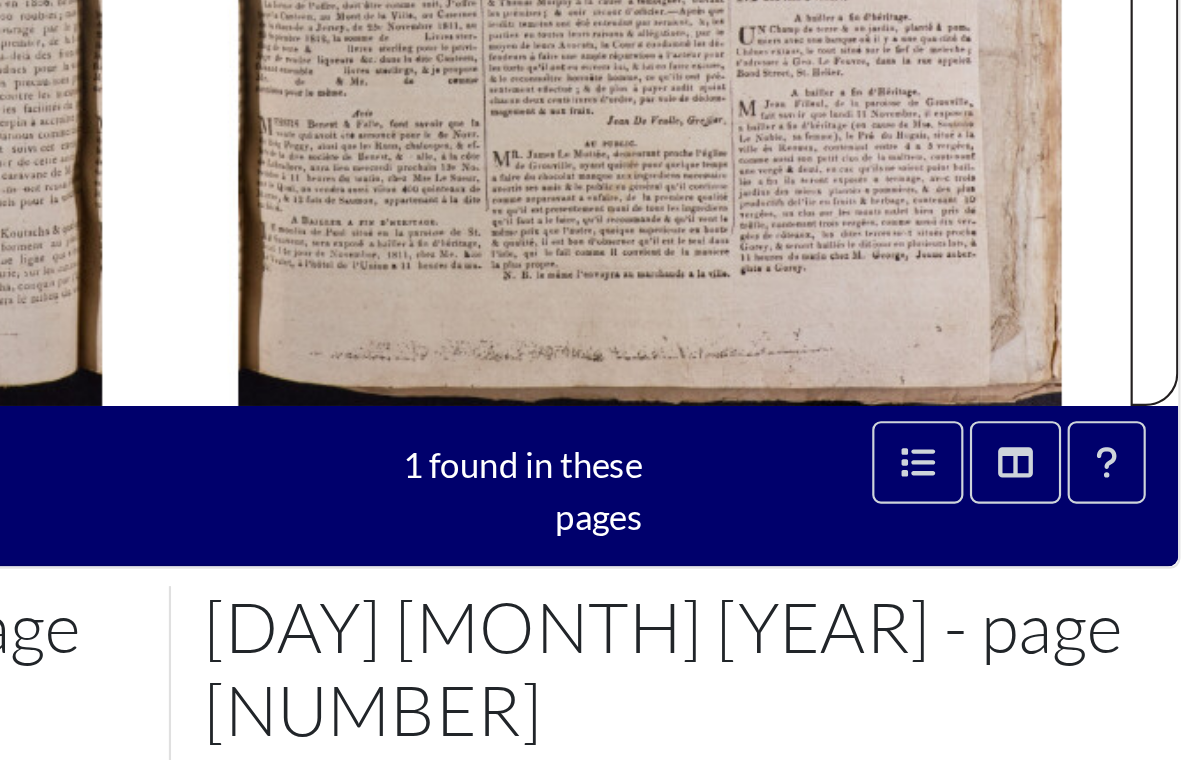 click on "qu'il" at bounding box center (817, 229) 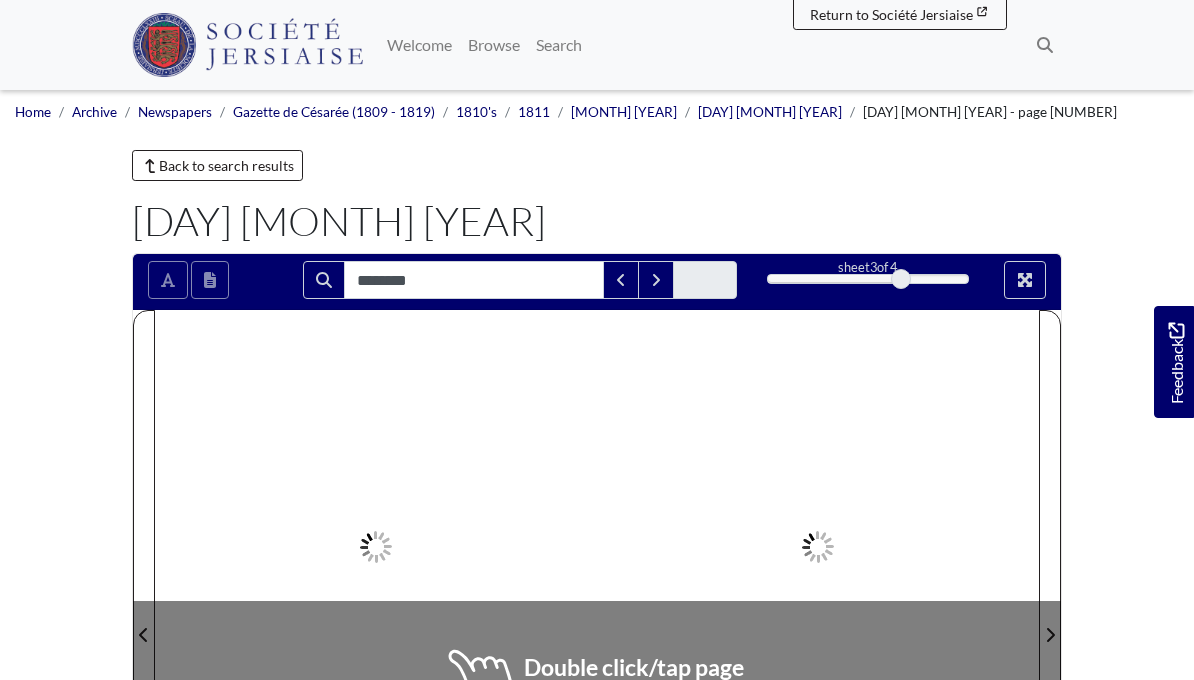 scroll, scrollTop: 0, scrollLeft: 0, axis: both 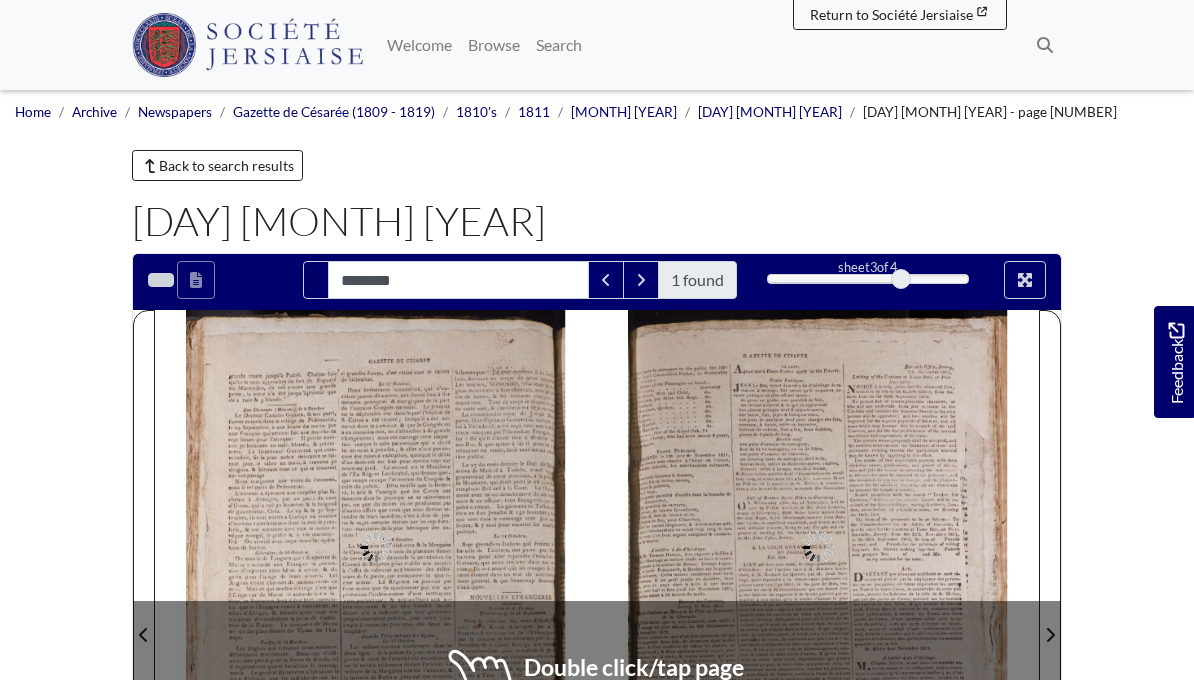 type on "********" 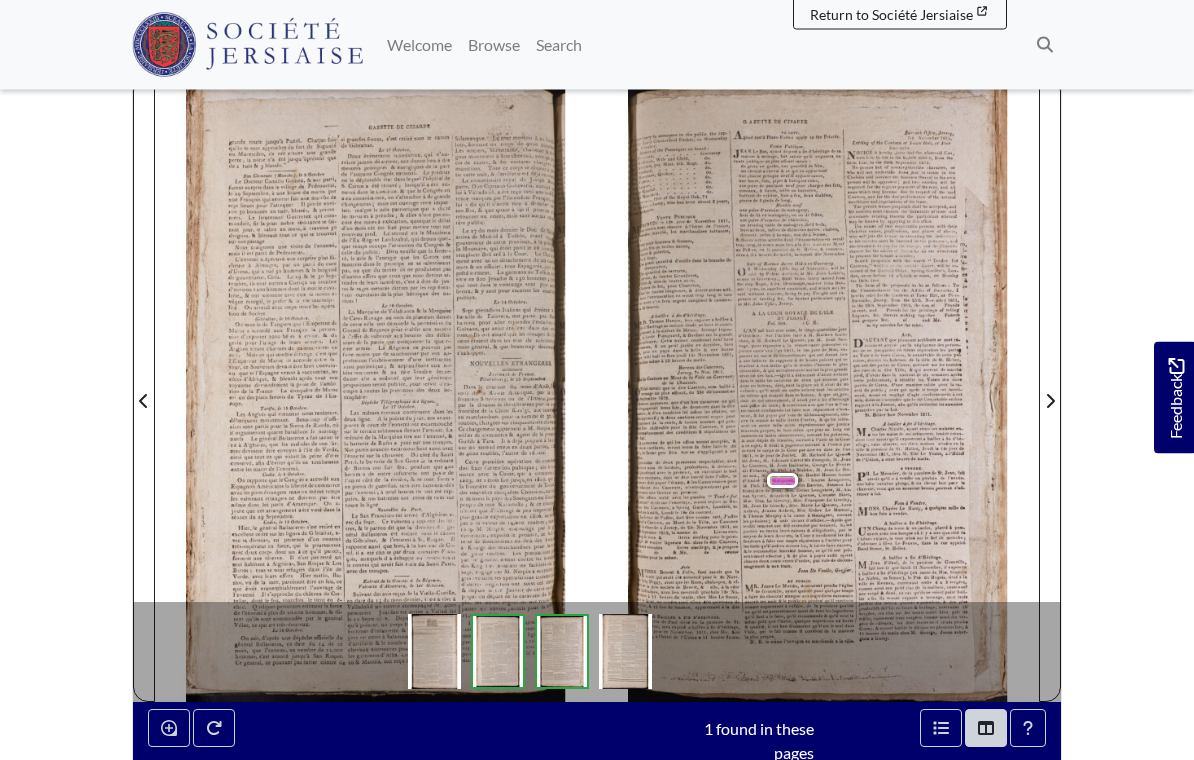 scroll, scrollTop: 234, scrollLeft: 0, axis: vertical 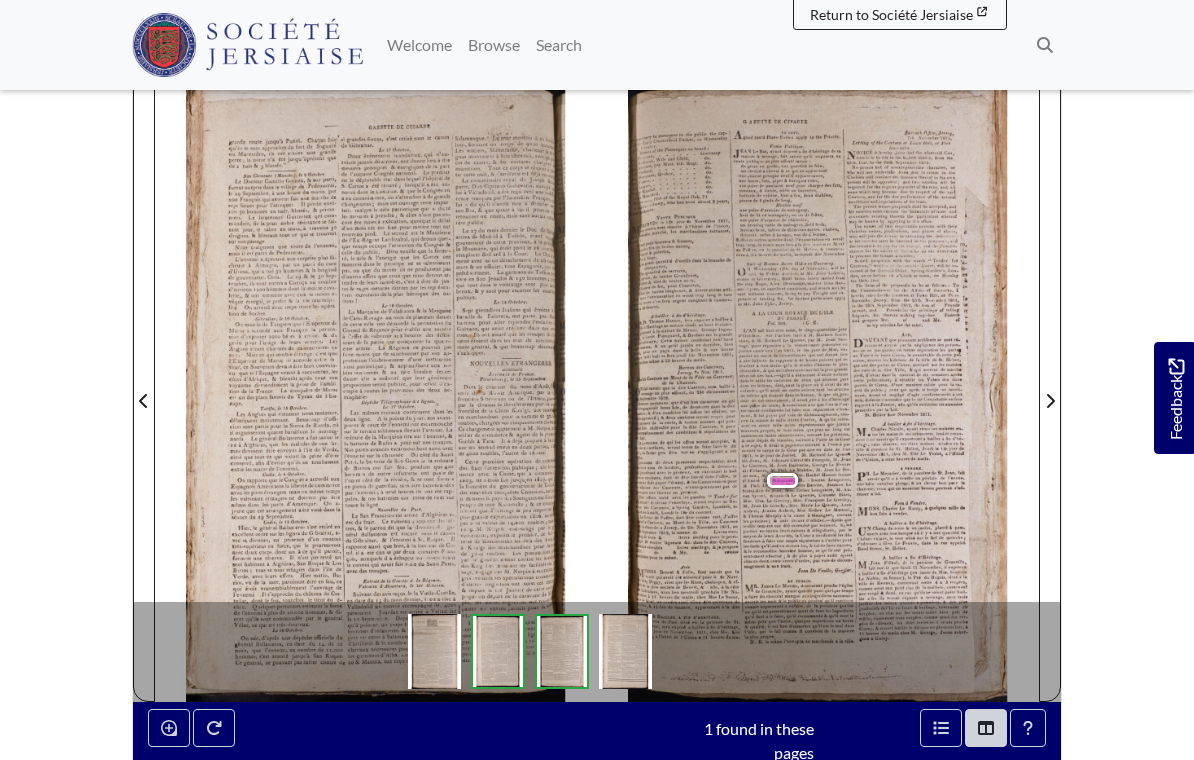 click on "Rachel" at bounding box center [814, 476] 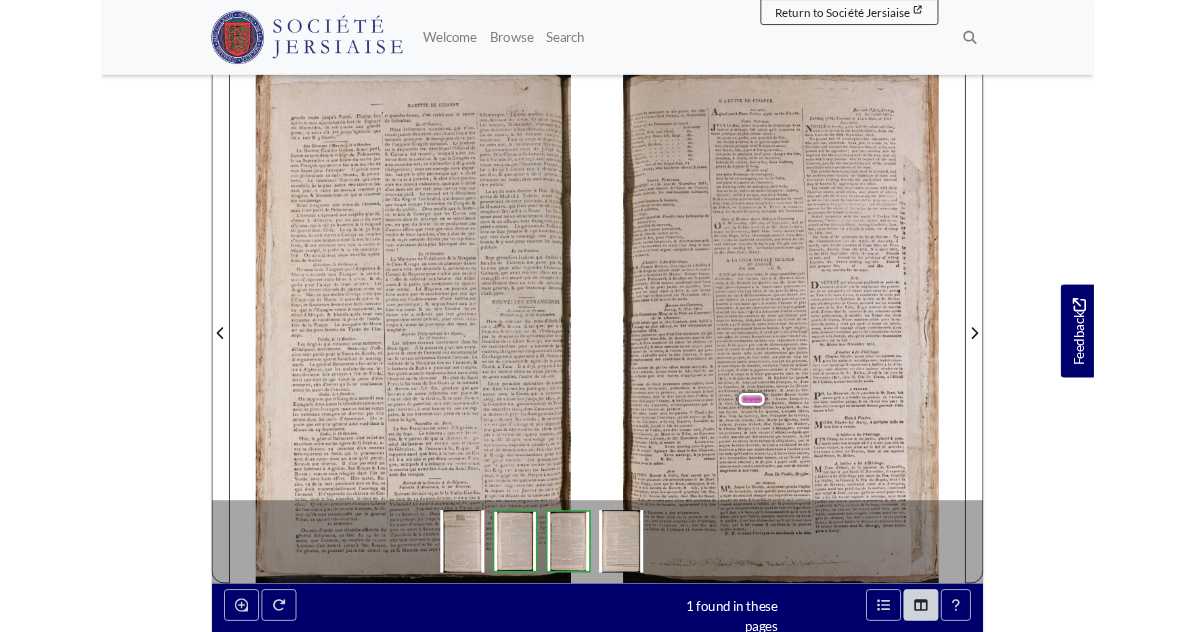 scroll, scrollTop: 250, scrollLeft: 0, axis: vertical 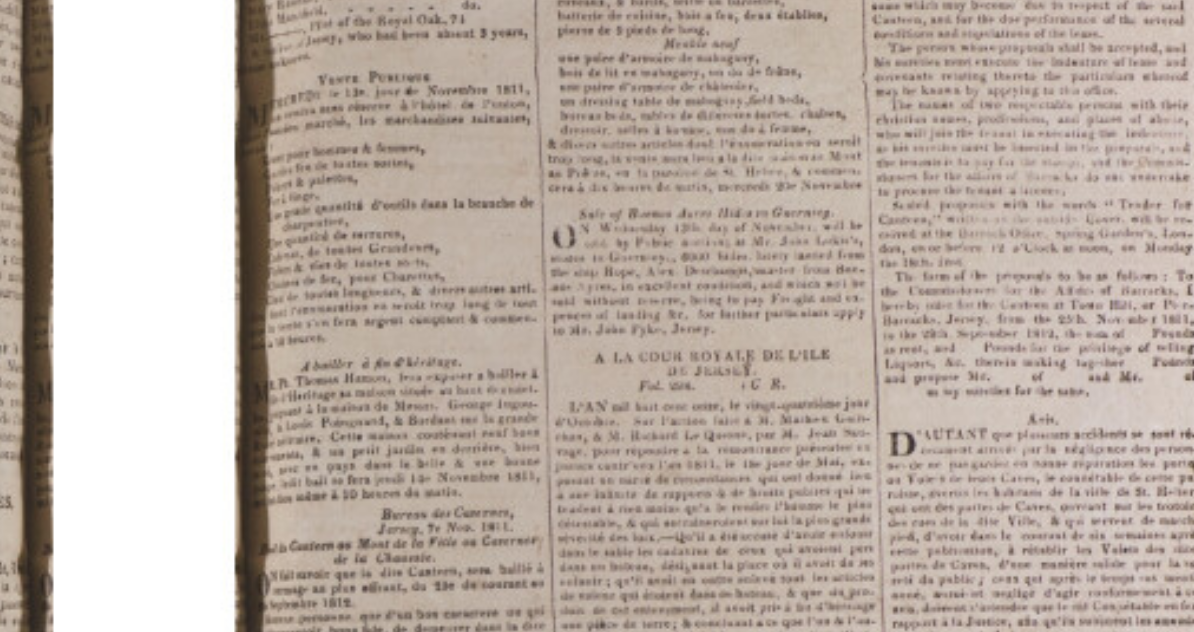 click on "R." at bounding box center [815, 306] 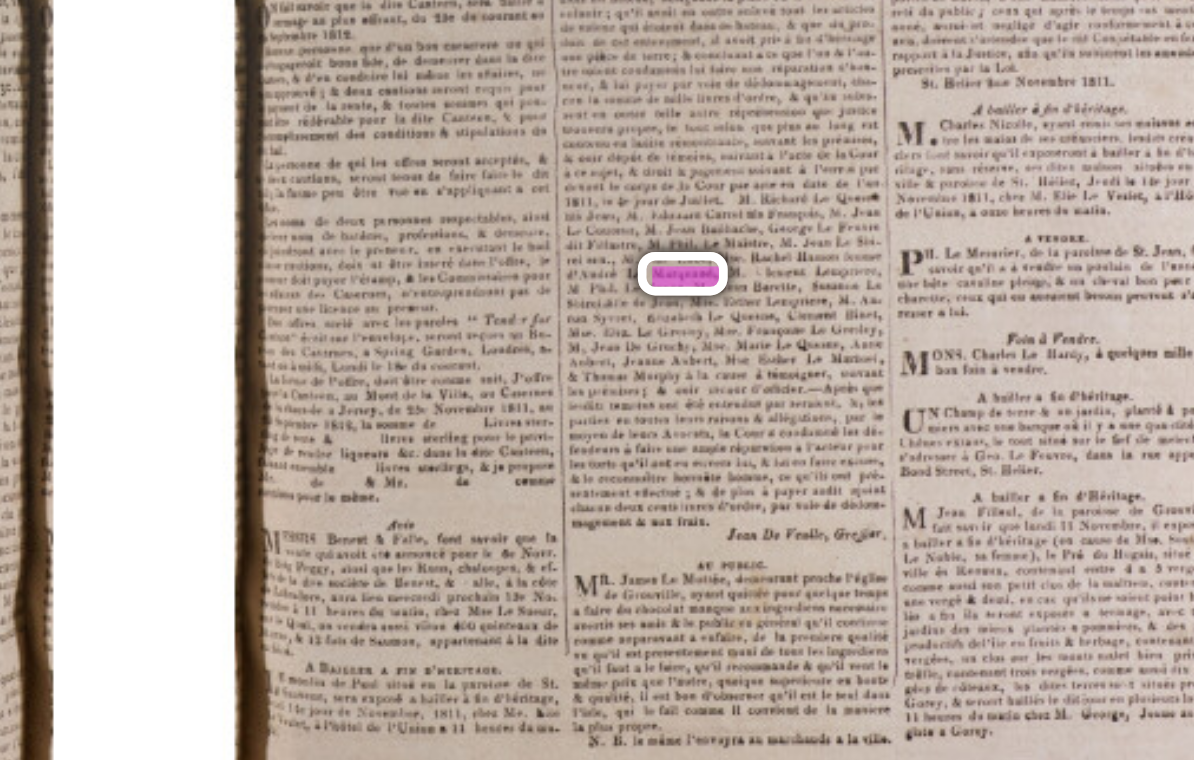 click on "lui" at bounding box center (817, 528) 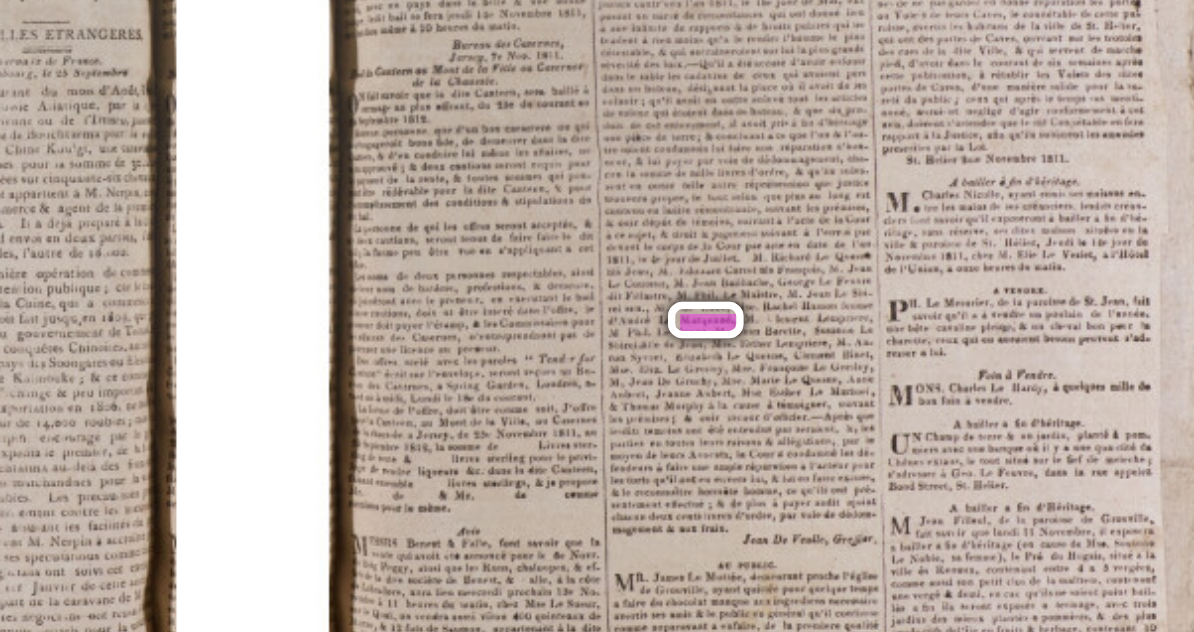 click on "cette" at bounding box center (949, 338) 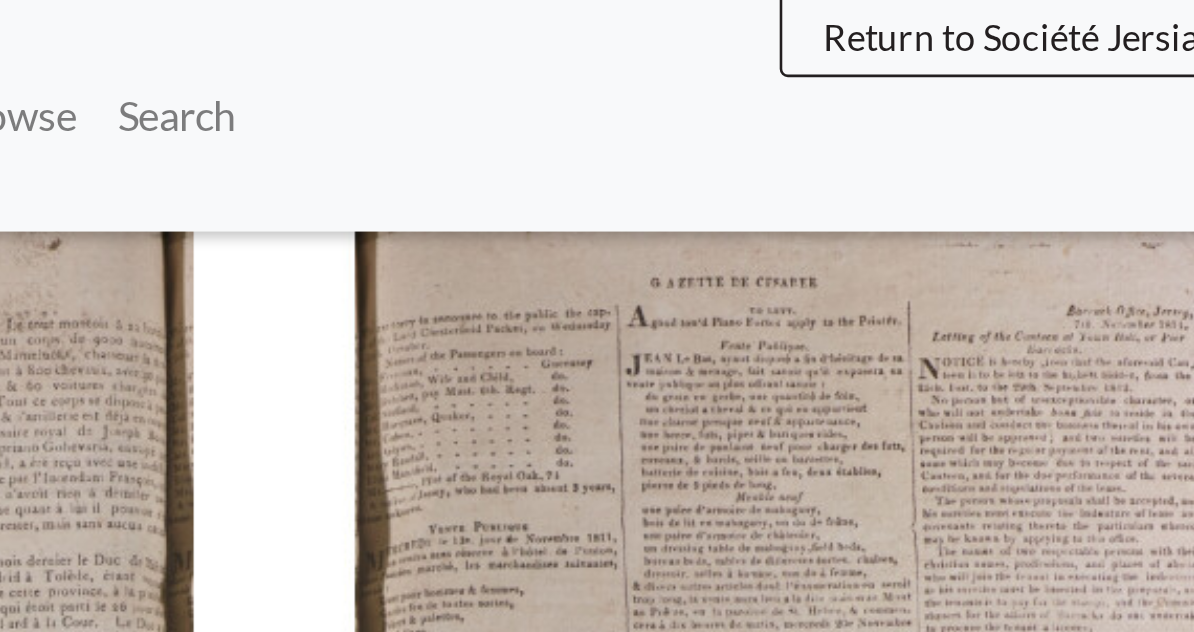scroll, scrollTop: 230, scrollLeft: 0, axis: vertical 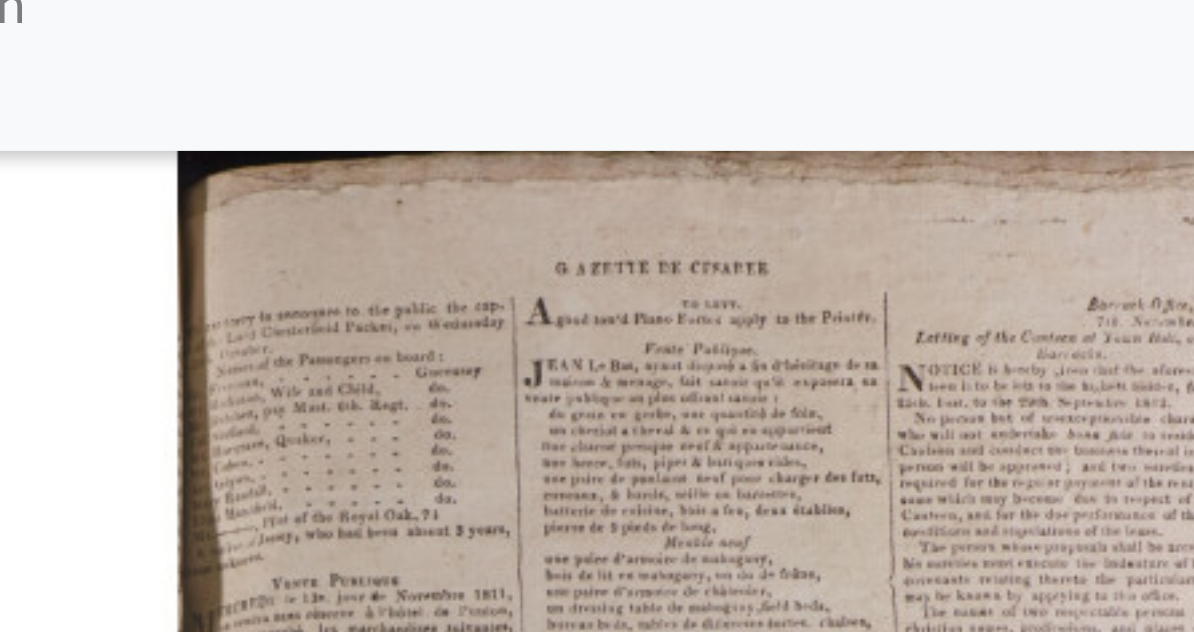click on "Search" at bounding box center (559, 45) 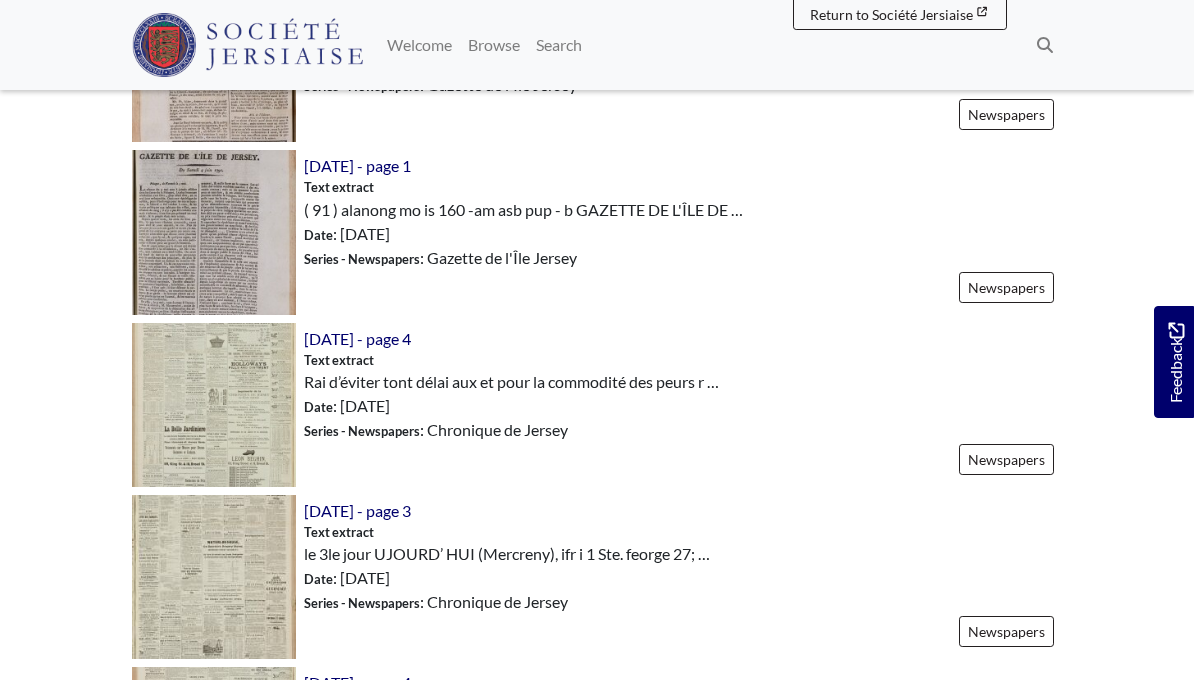 scroll, scrollTop: 1288, scrollLeft: 0, axis: vertical 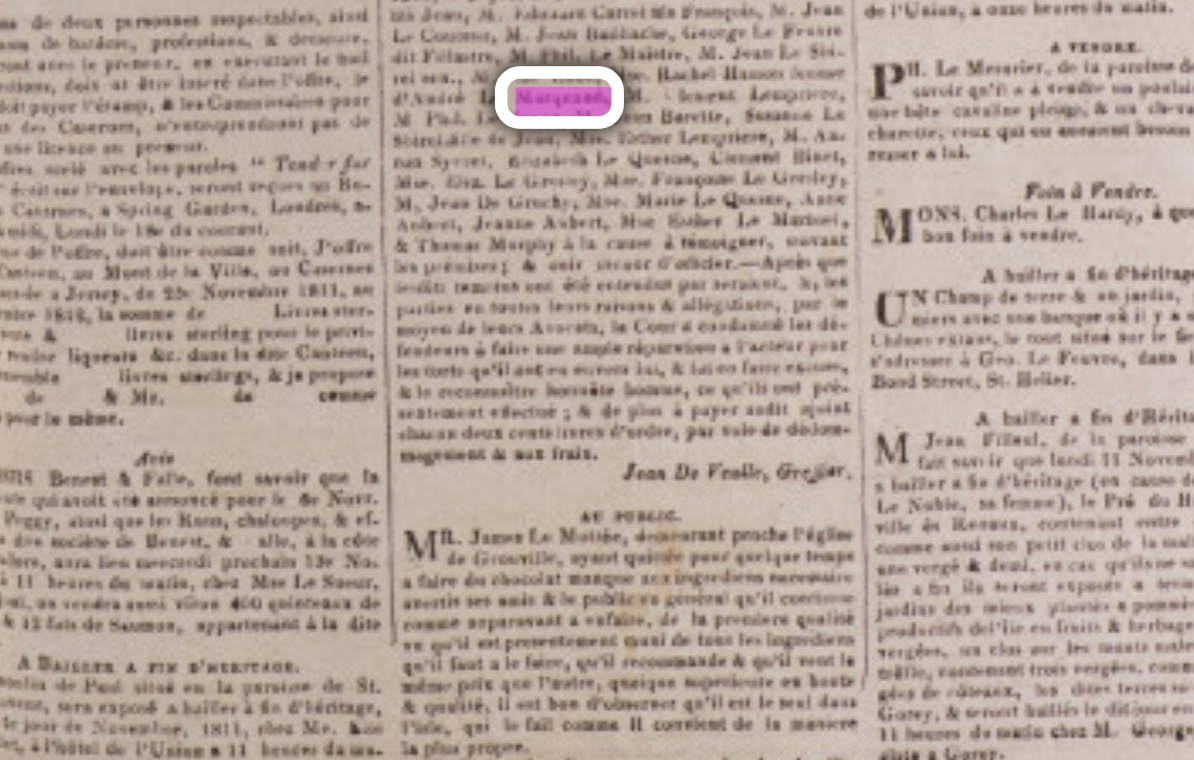 click on "repair" at bounding box center [810, 653] 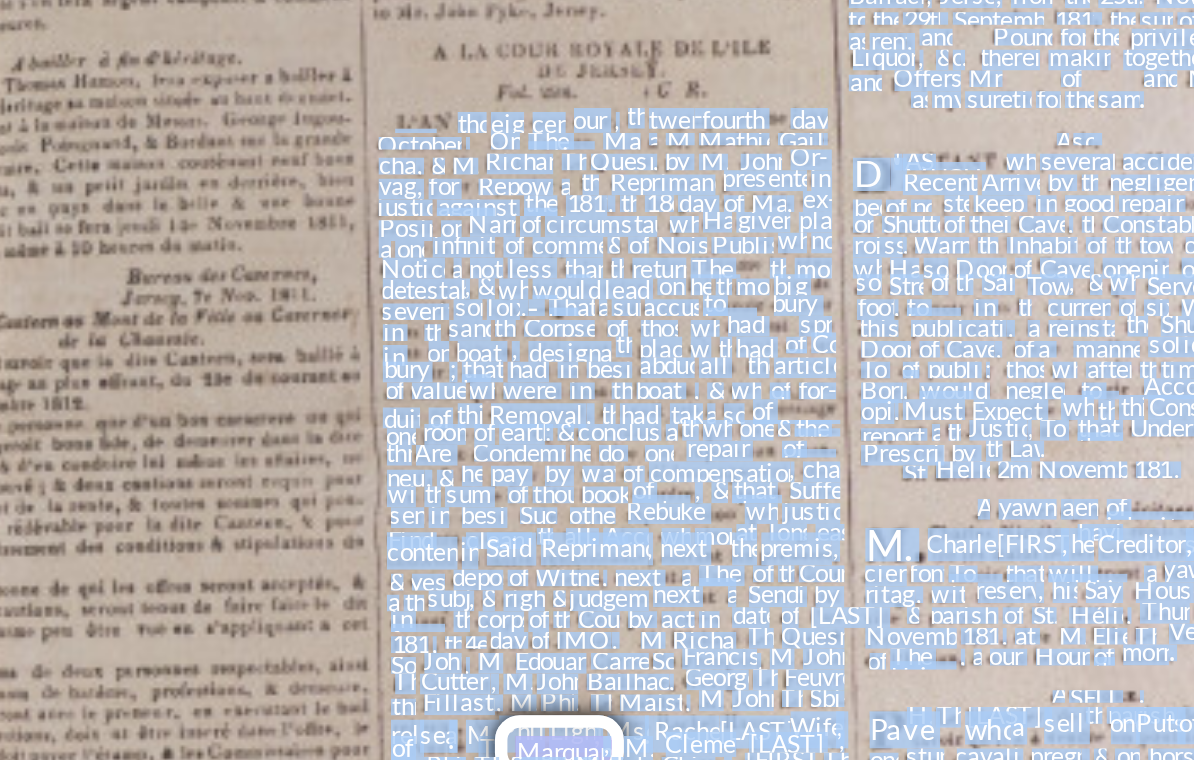 click on "are  sorry
to  announce  to  the  public
GAZETTE  DE  CFSAREE
the  cap  -  A  good
of  the  Lord  Chesterfield  Packet  ,  on  Wednesday
Soth  October  .
Names  of  the  Passengers  on  board  :
Mr.  Freeman  ,
r  .  Hickman  ,  Wife  and  Child  ,  Mr.  Butcher  ,  pay  Mast  .  6th  .  Regt  .
Col  Stafford  ,
Mr.  Hargrave  ,  Quaker  ,
Mr.  Cohen  ,  Air  .  Glynn  ,  Mary  Randall  ,  Eliza  Handfield  ,
Mr
-
Guernsey
do  .
do  .
do  .
do  .
Pilot  of  the  Royal  Oak  ,  74
do  .  do  .
do  .
do  .
A  native  of  Jersey  ,  who  had  been  absent  3  years  ,
name  unknown  .
VENTE  PUBLIQUE
ERCREDI  le  13e  .  jour  de  Novembre  1811  ,  on  vendra  sans  réserve  à  l'hôtel  de  l'union  ,  dans  ancien  marché  ,  les  marchandises  suivantes  ,  Gans  pour  hommes  &  femmes  ,
Avoin  :
Gardes  feu  de  toutes  sortes  ,  Pokers  &  palettes  ,
Fer  à  linge  ,
Une  grade  quantité  d'outils  dans  la  branche  de  charpentier  ,  Une  quantité  de  serrures" at bounding box center [833, 502] 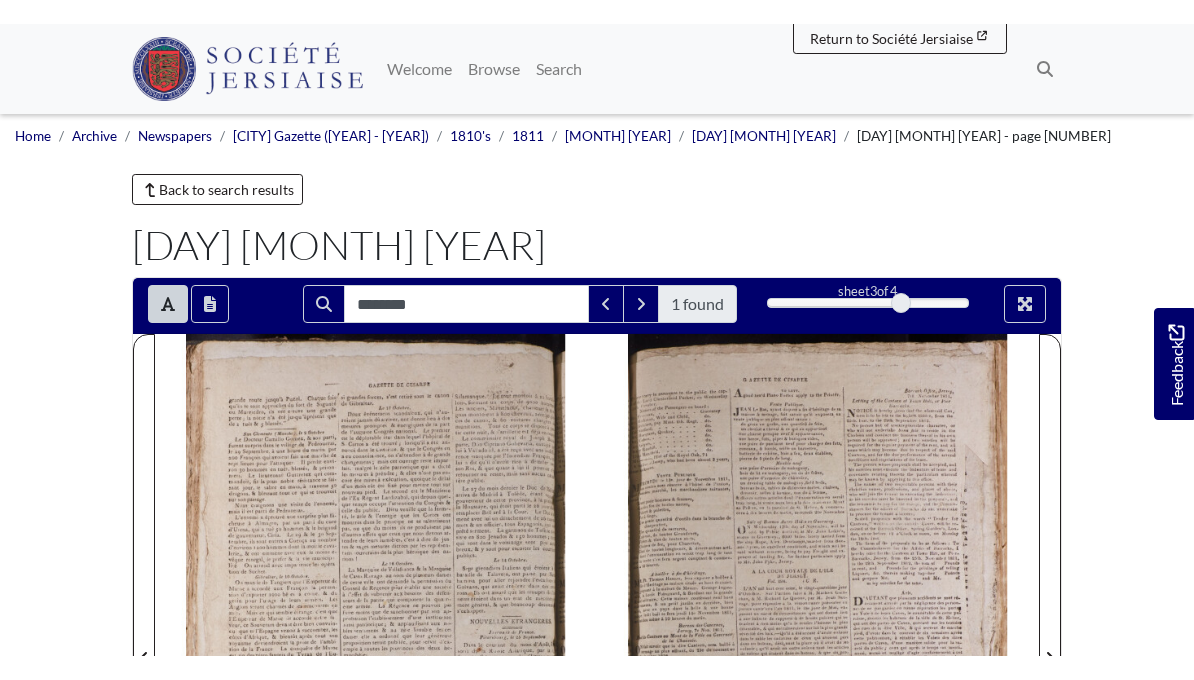 scroll, scrollTop: 282, scrollLeft: 648, axis: both 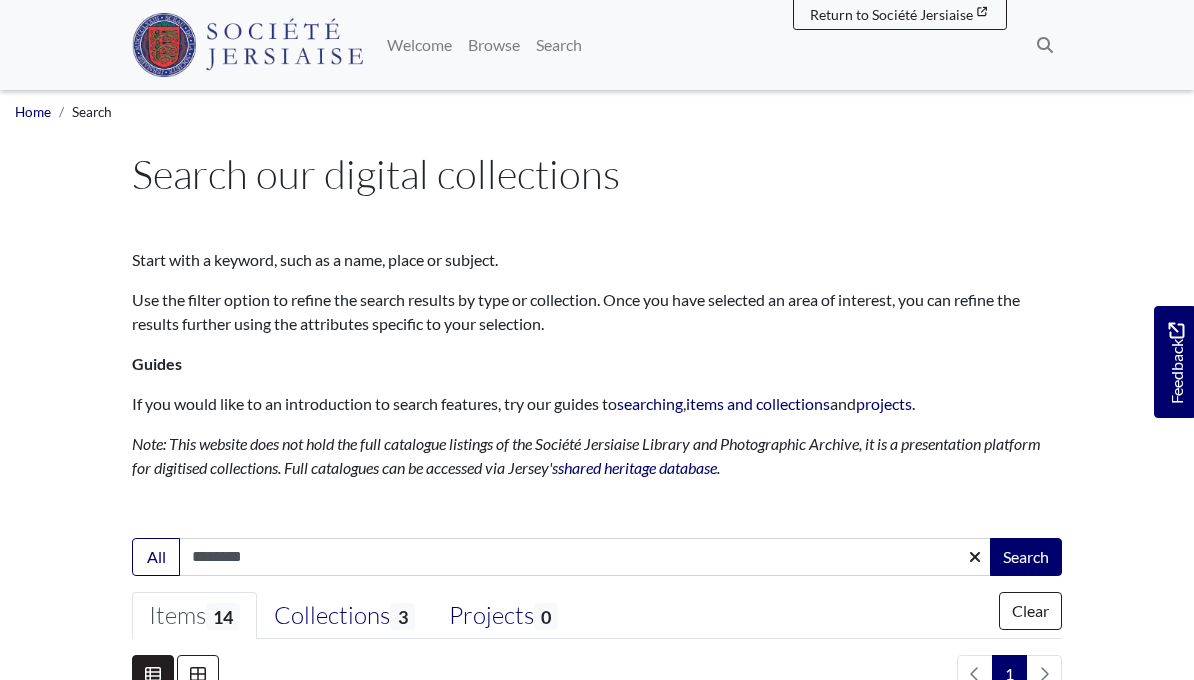 select on "***" 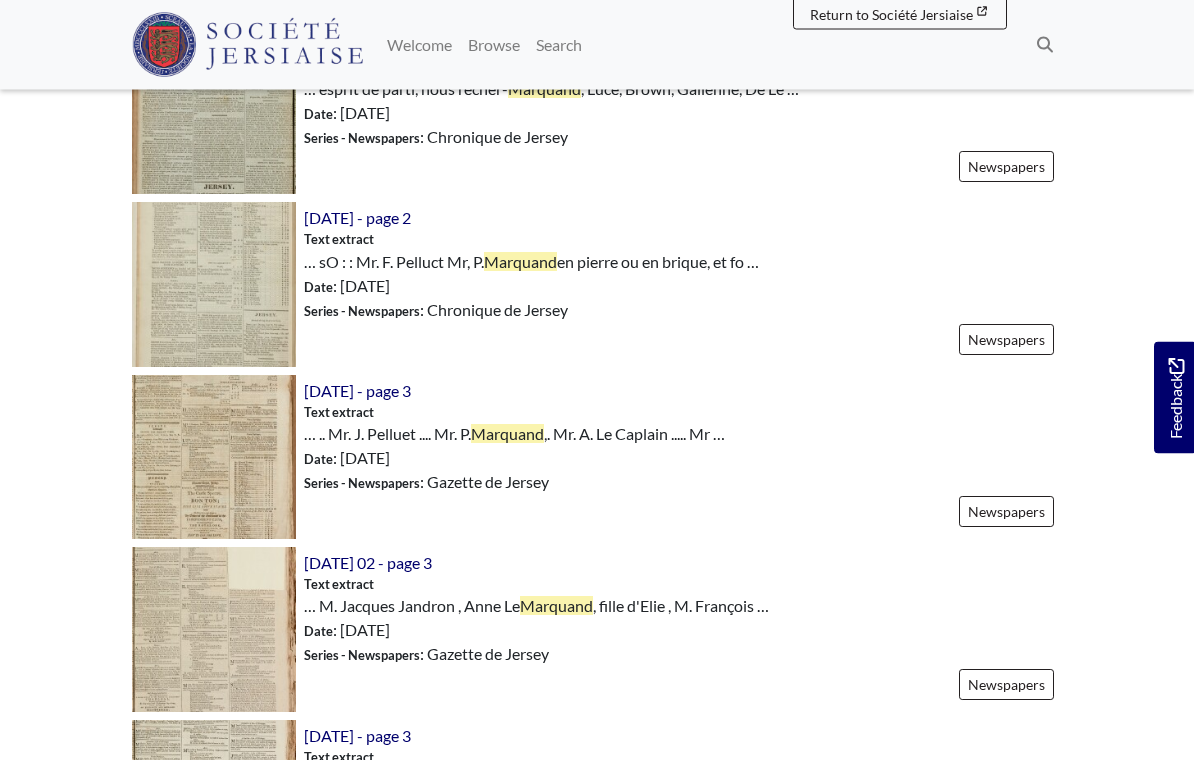 scroll, scrollTop: 2097, scrollLeft: 0, axis: vertical 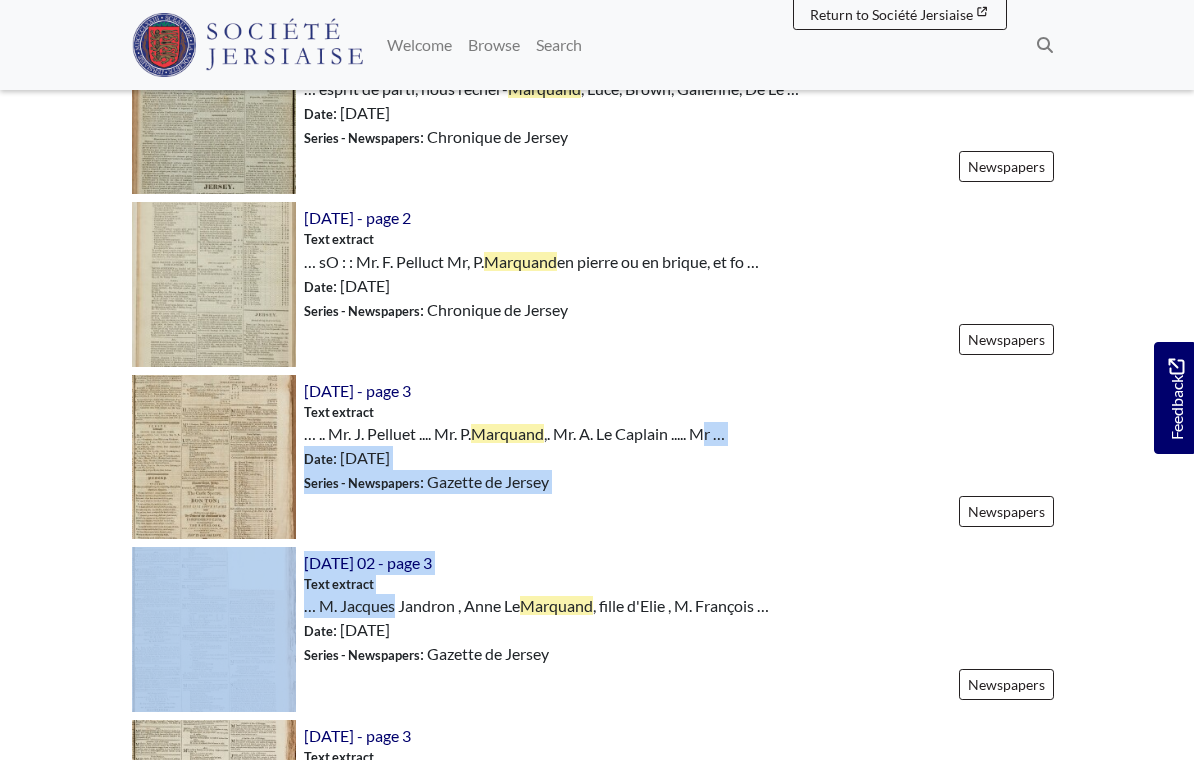 click on "[DATE] - page 2
Text extract
…  sO : : Mr. [NAME] Mr, [NAME]
Date" at bounding box center (679, 284) 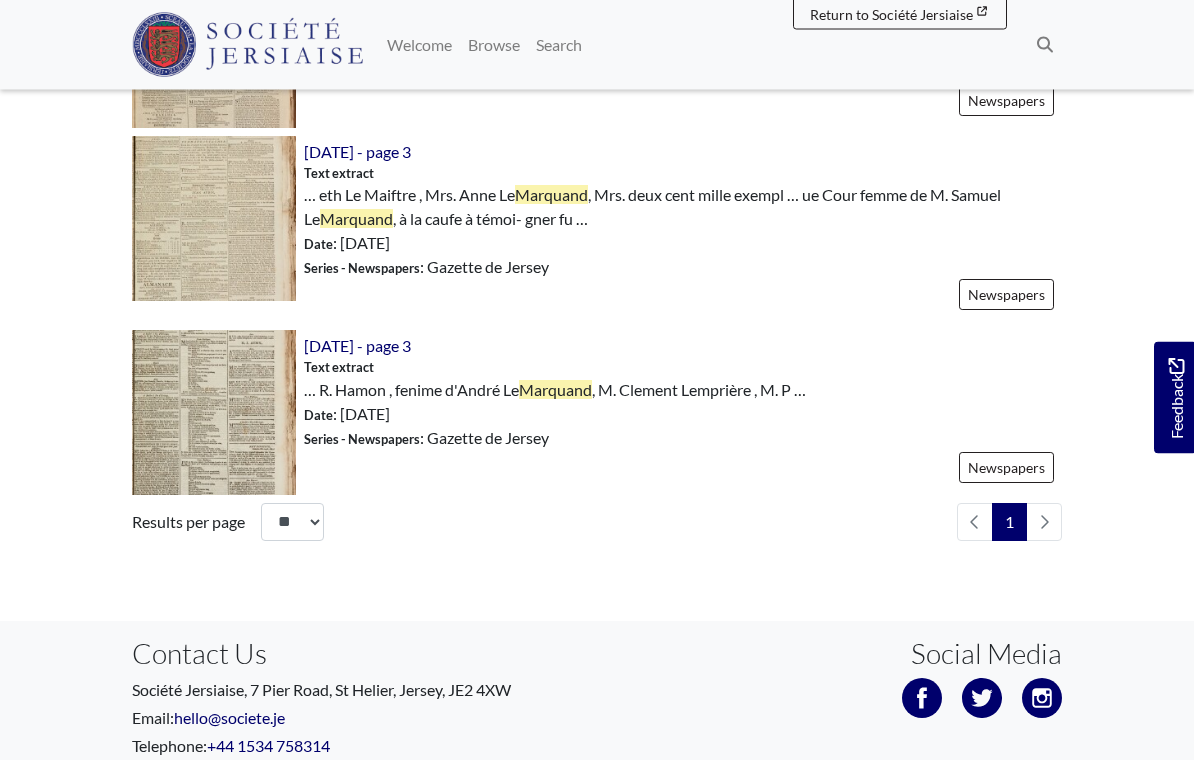 scroll, scrollTop: 3028, scrollLeft: 0, axis: vertical 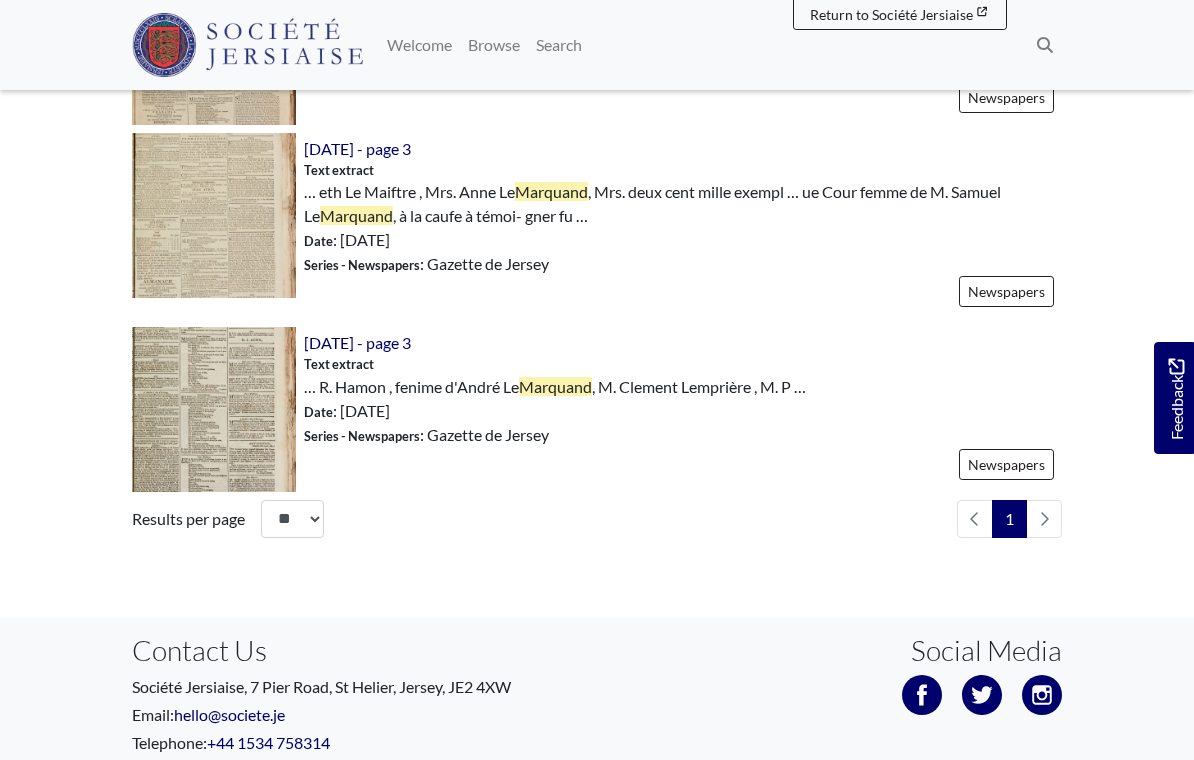 click on "Menu" at bounding box center (597, -1071) 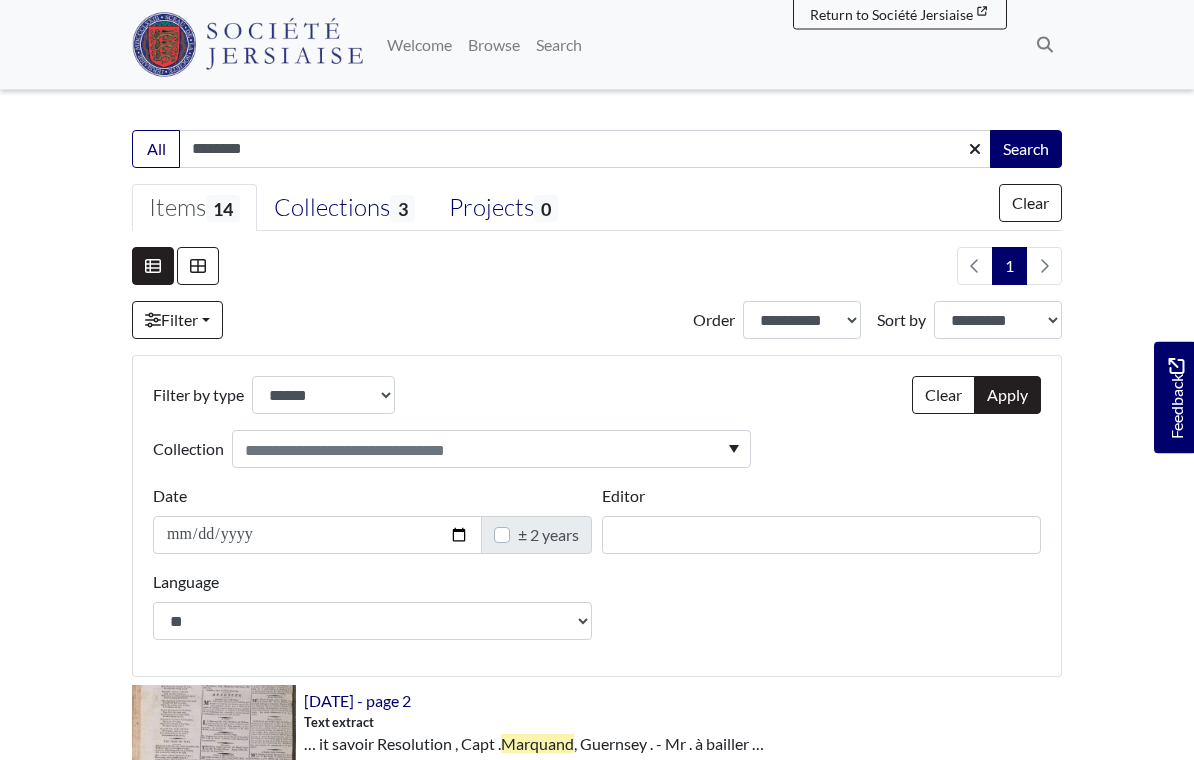scroll, scrollTop: 409, scrollLeft: 0, axis: vertical 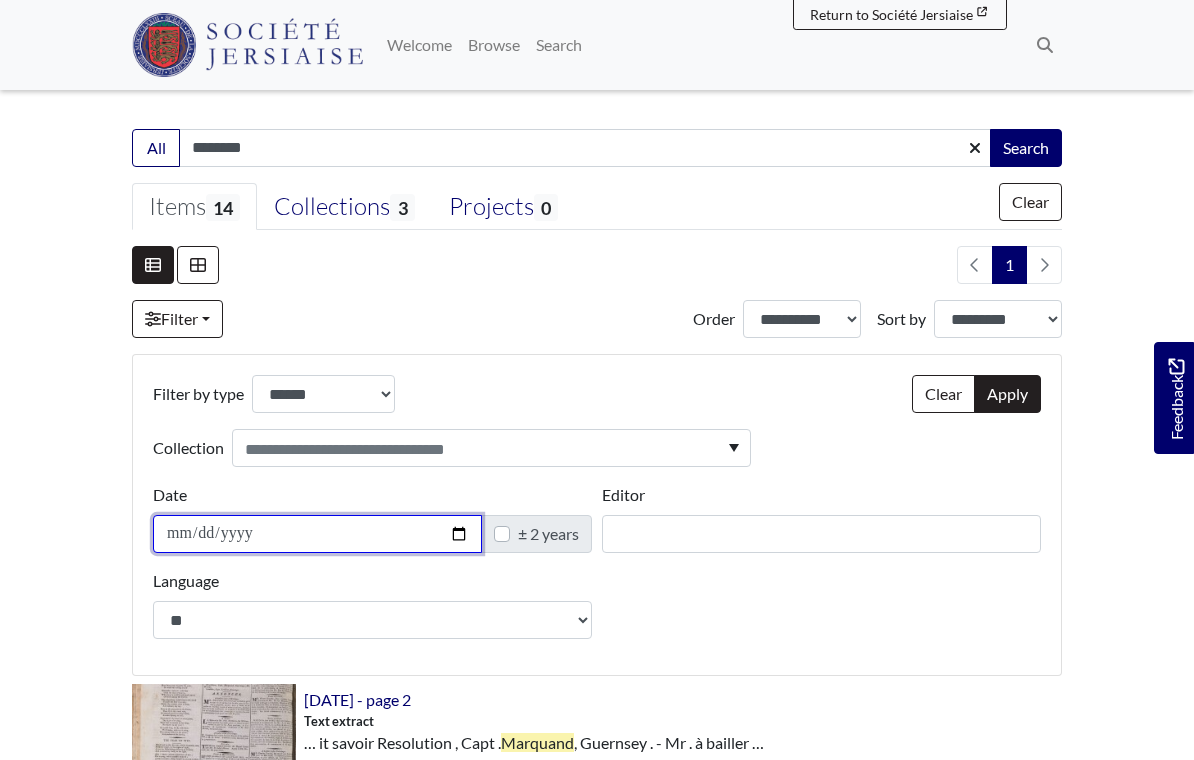 click on "**********" at bounding box center (317, 534) 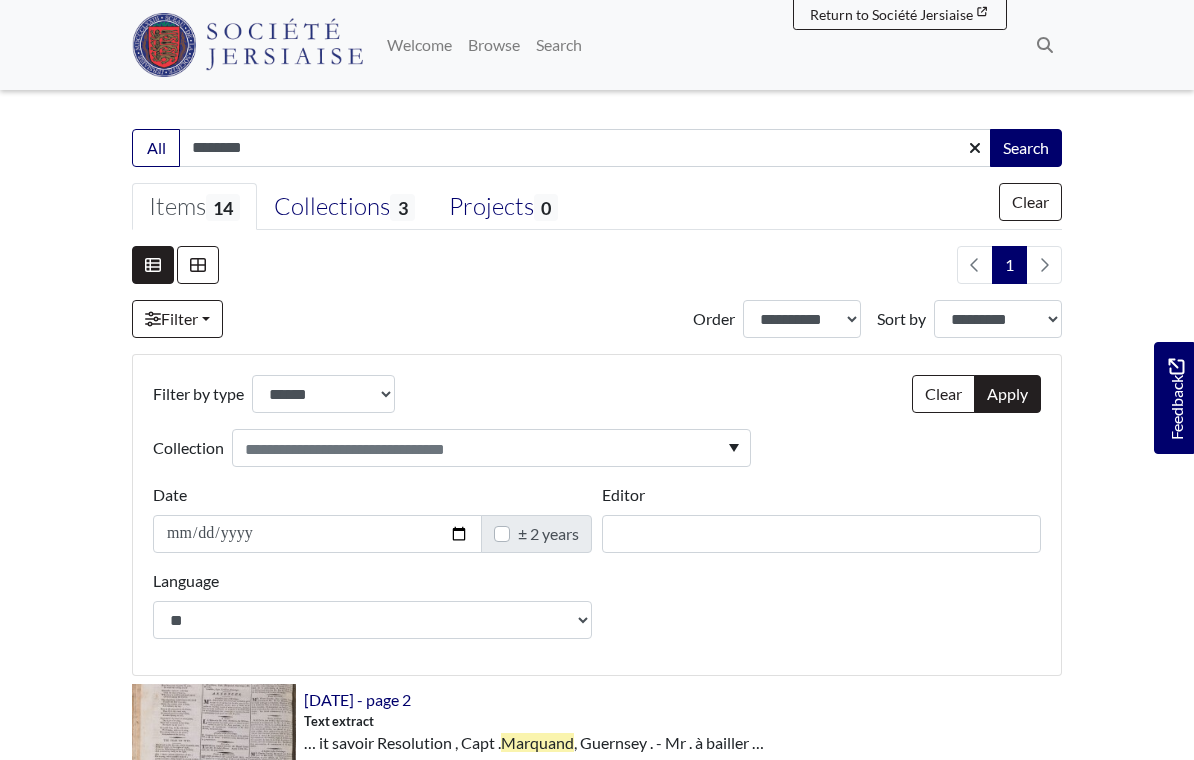 click on "Search" at bounding box center [1026, 148] 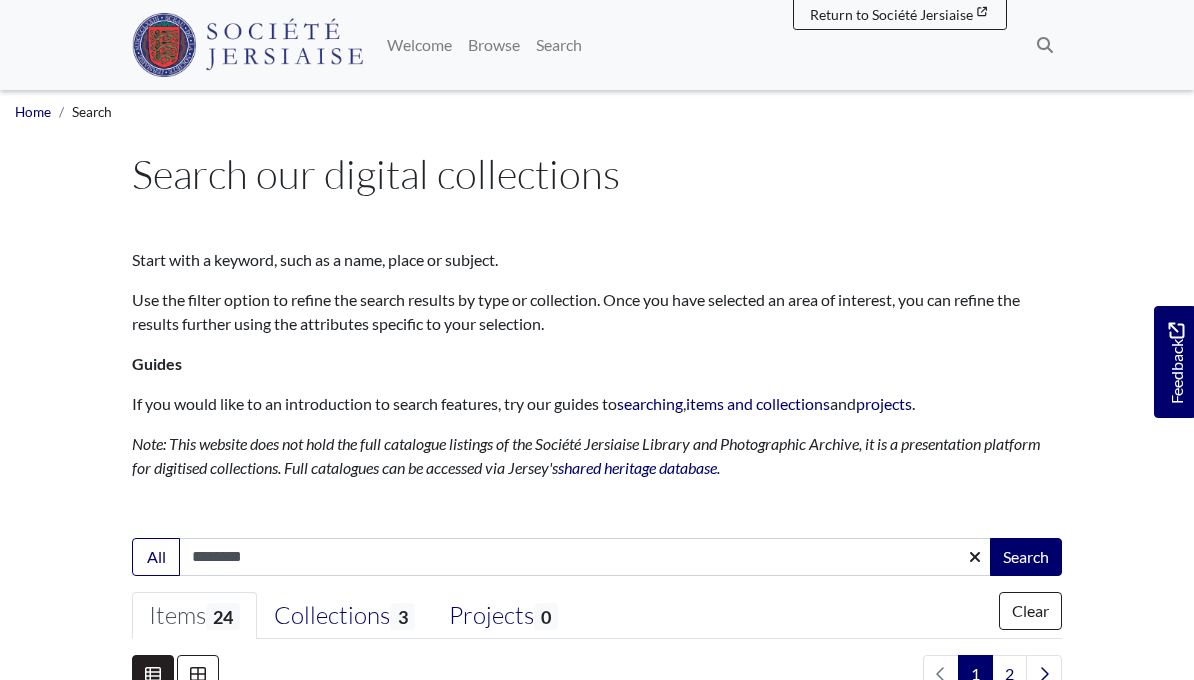 select on "***" 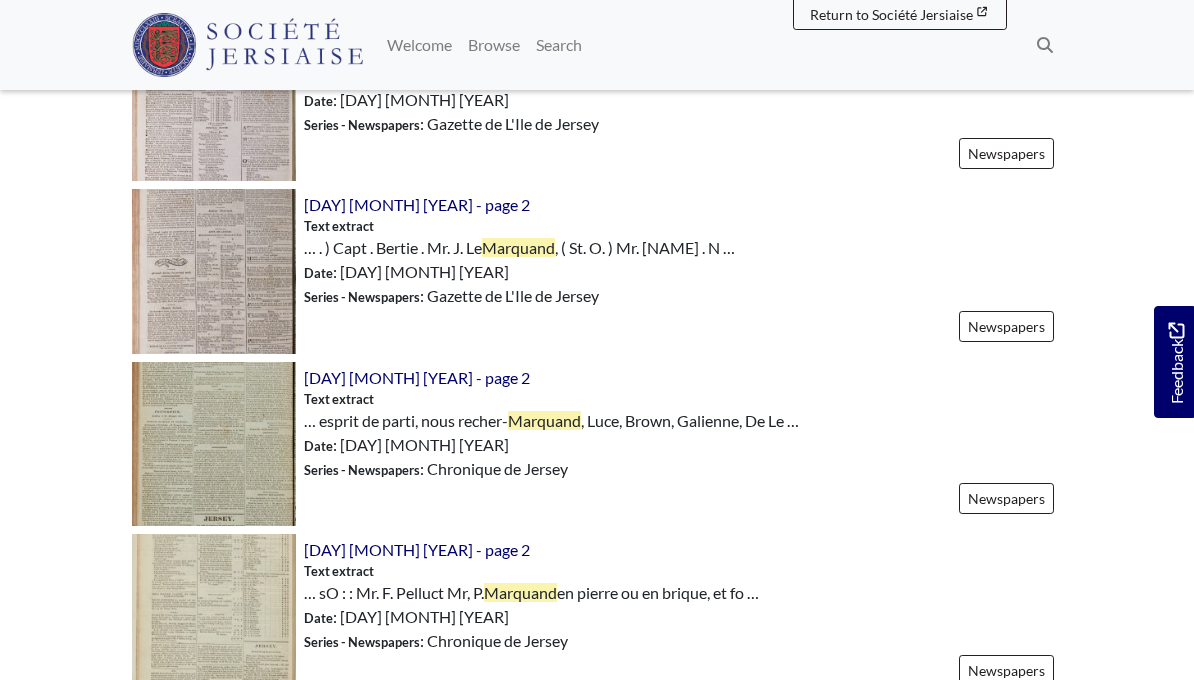 scroll, scrollTop: 2451, scrollLeft: 0, axis: vertical 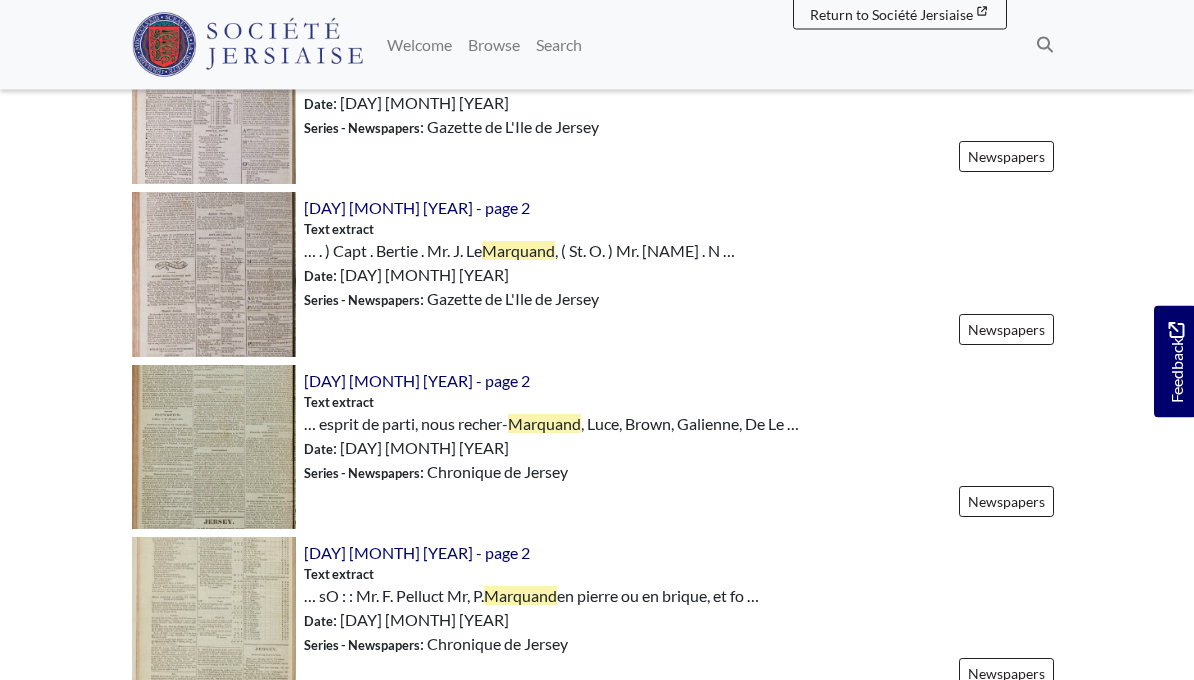 click at bounding box center (214, 275) 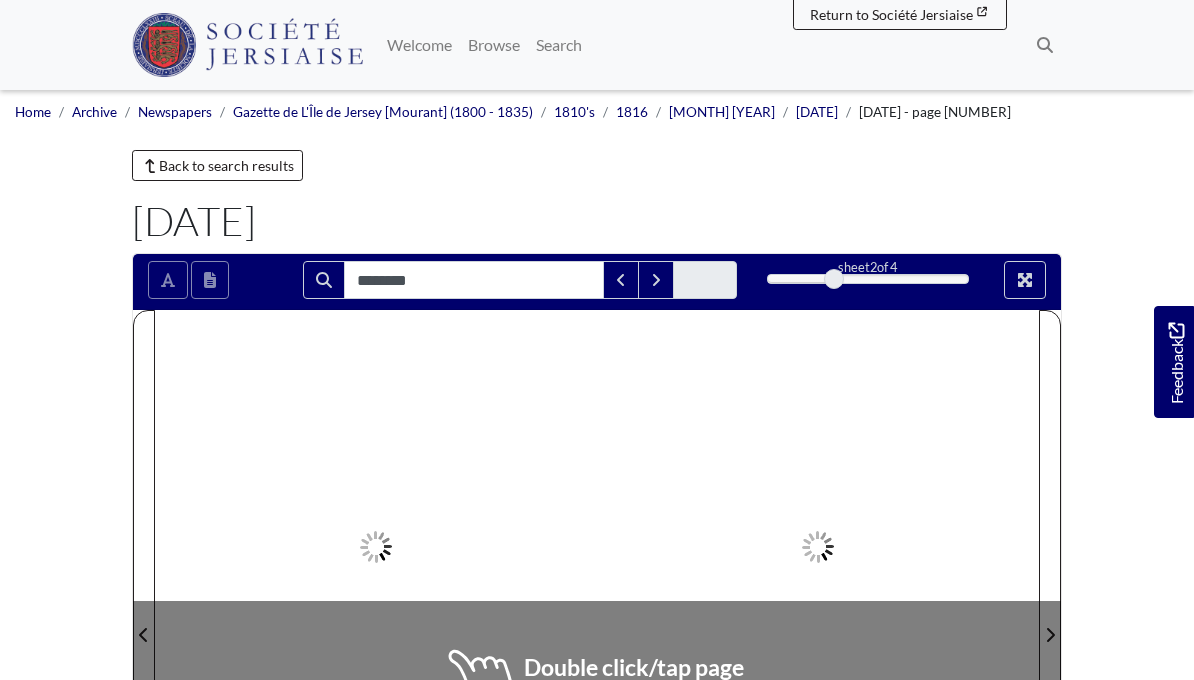 scroll, scrollTop: 0, scrollLeft: 0, axis: both 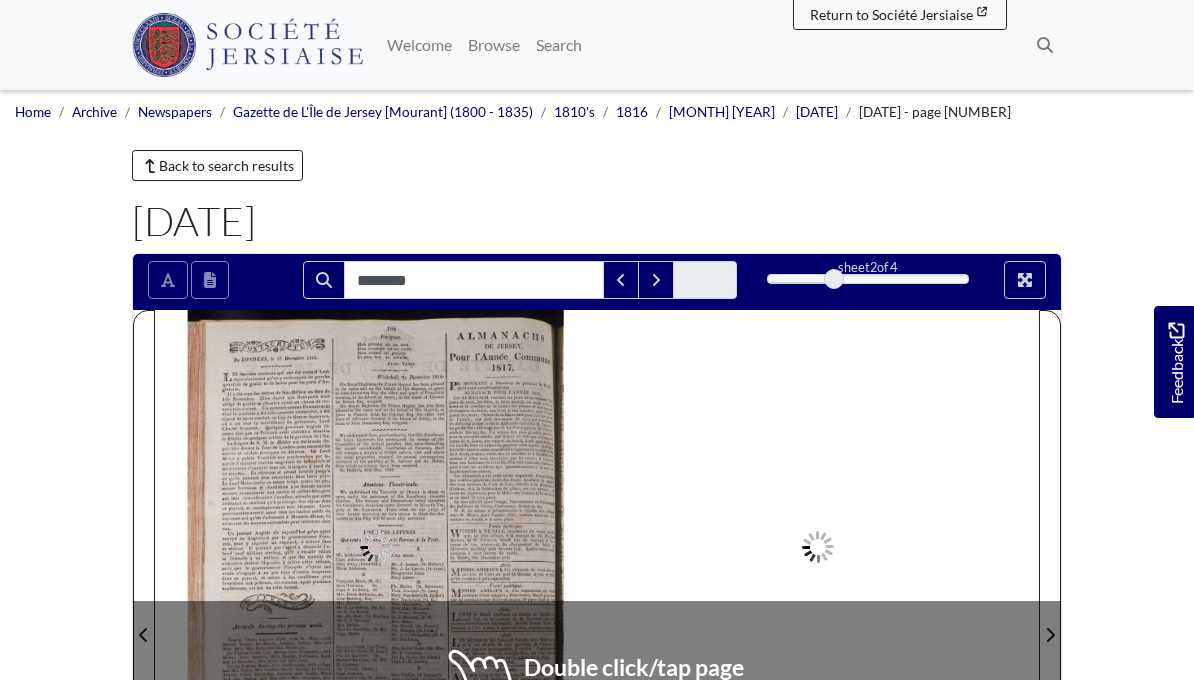 type on "********" 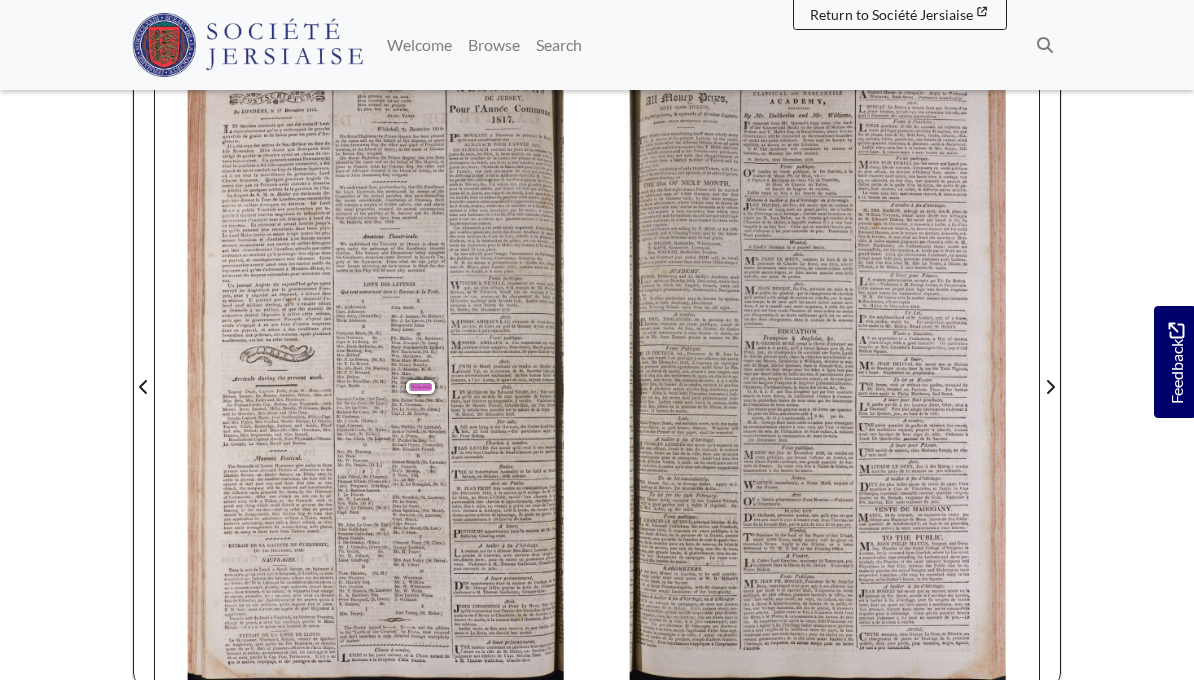 scroll, scrollTop: 0, scrollLeft: 0, axis: both 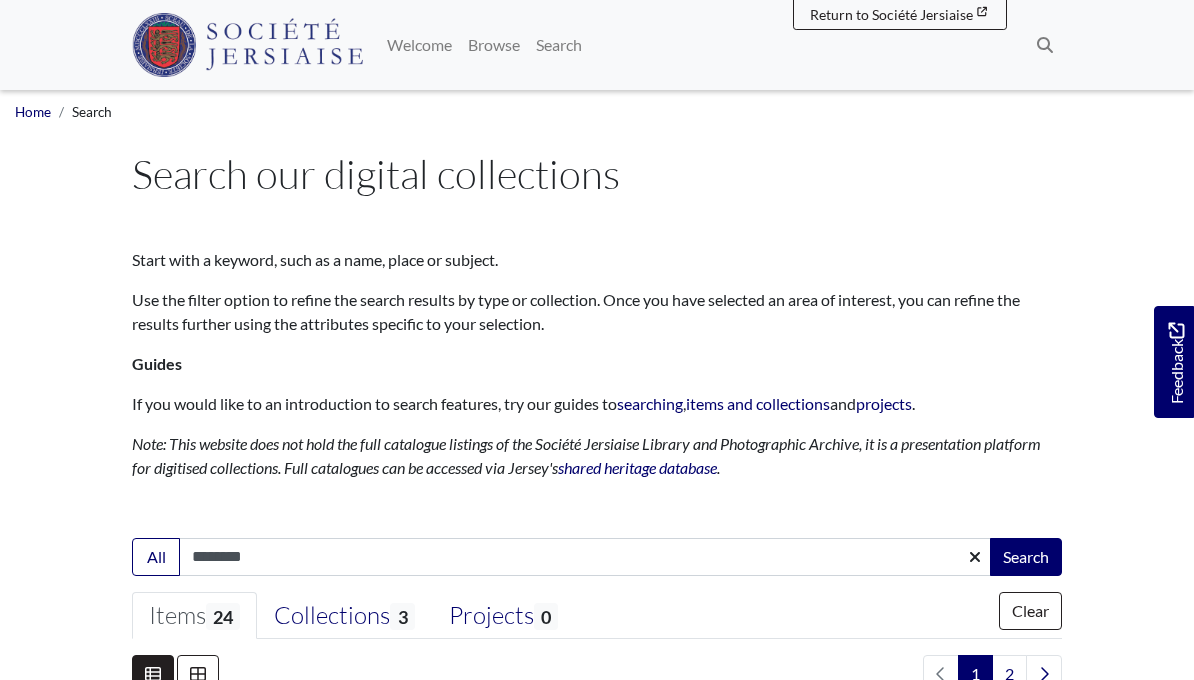 select on "***" 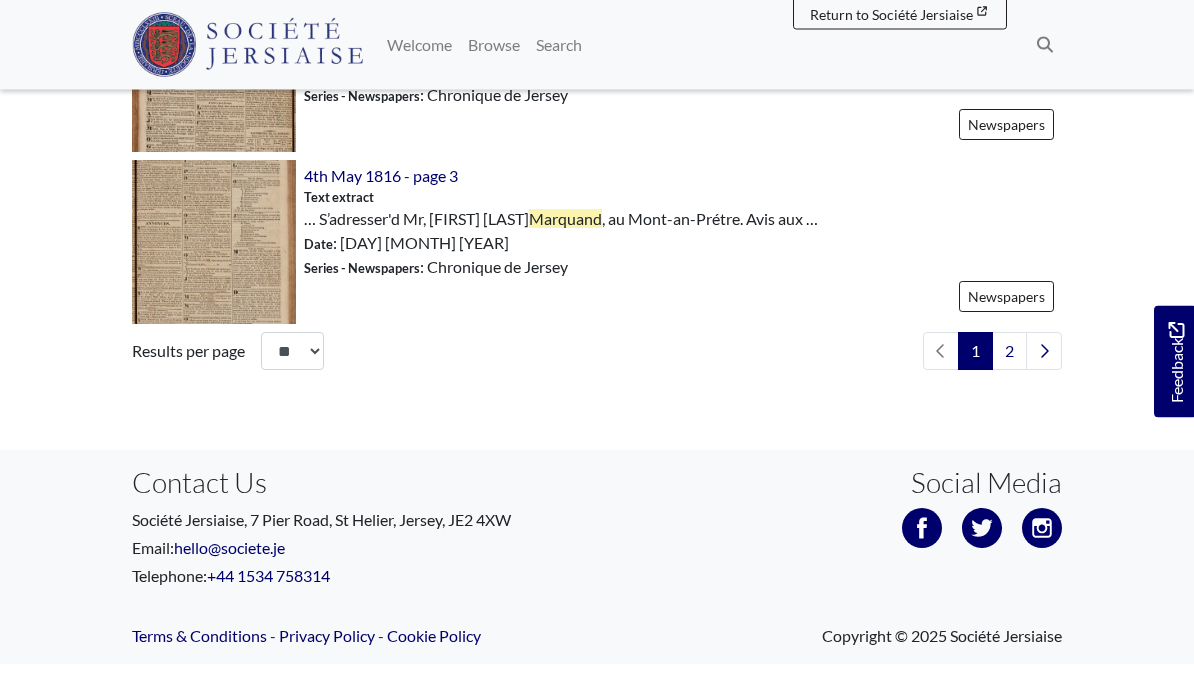 scroll, scrollTop: 3346, scrollLeft: 0, axis: vertical 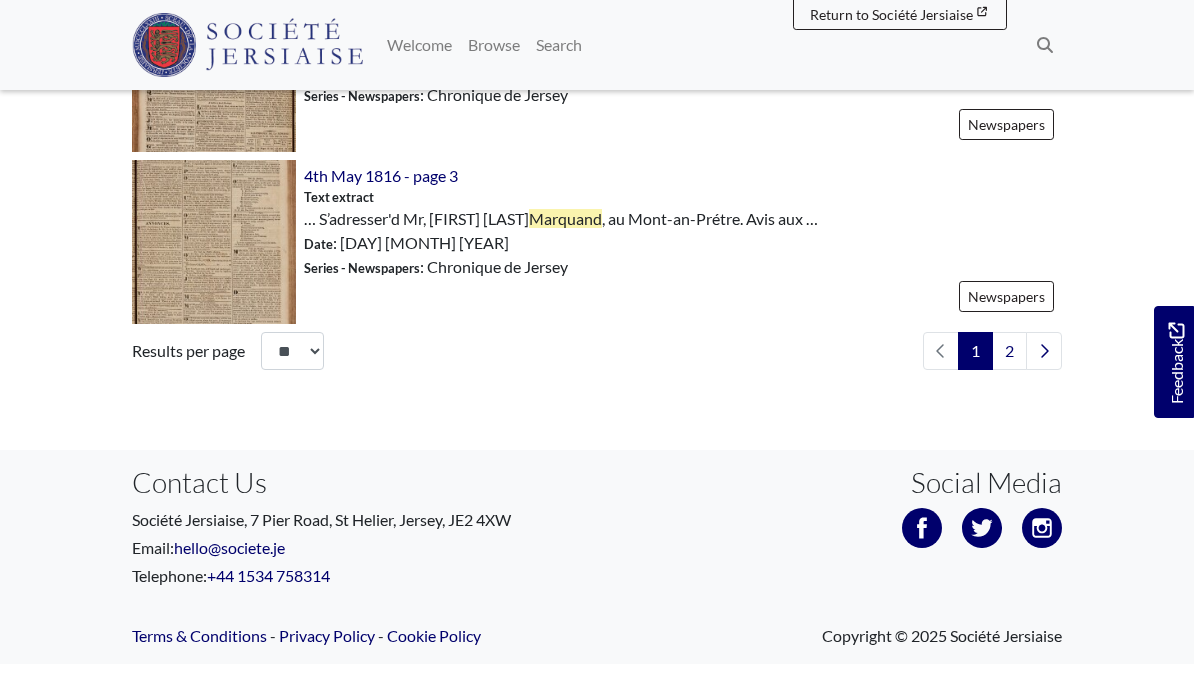 click on "2" at bounding box center [1009, 351] 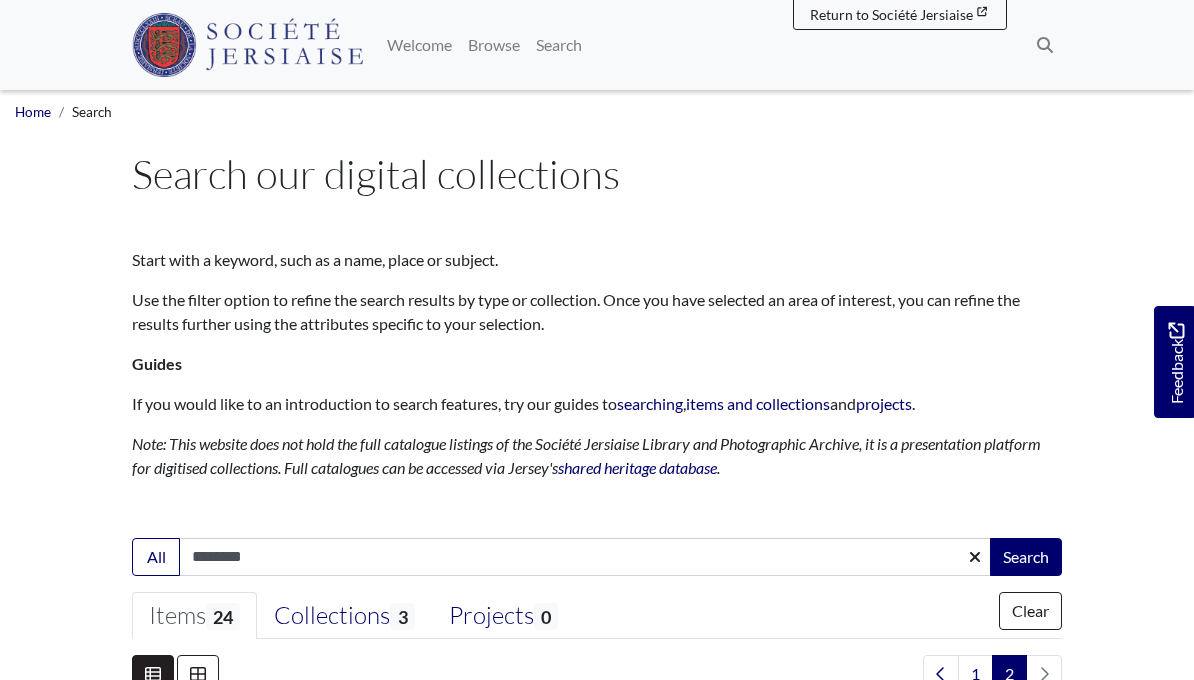select on "***" 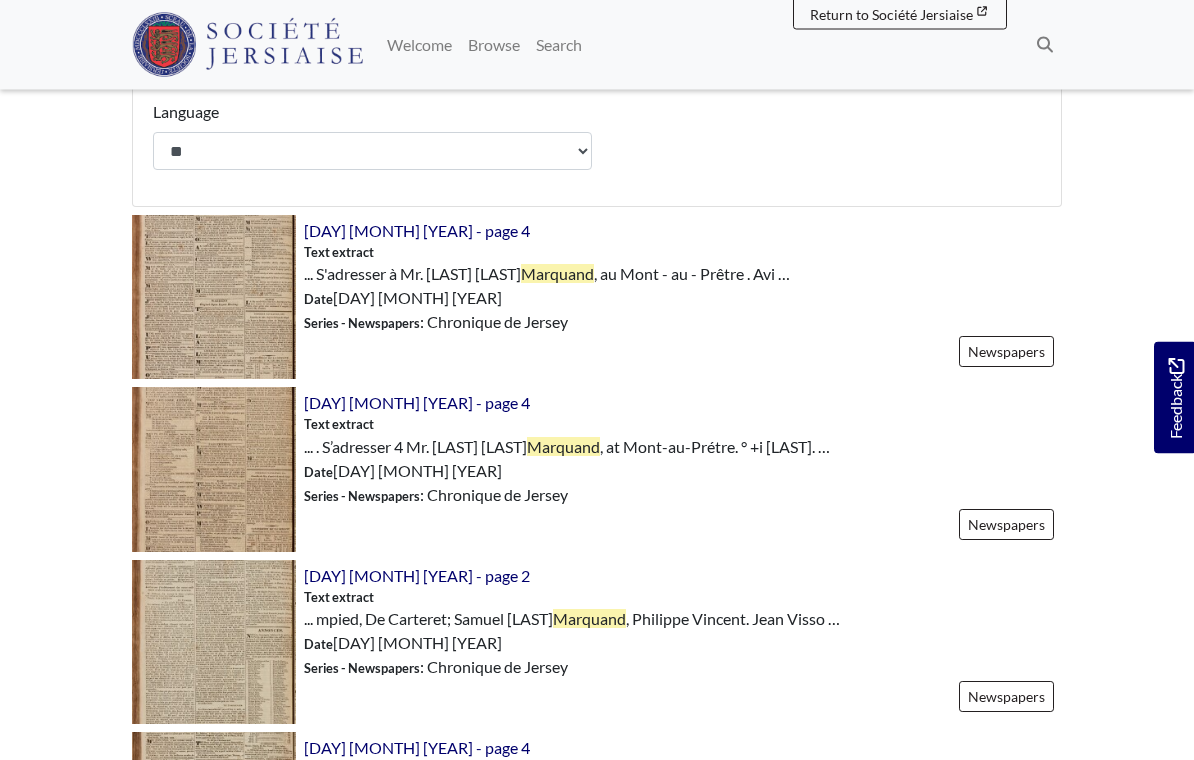 scroll, scrollTop: 878, scrollLeft: 0, axis: vertical 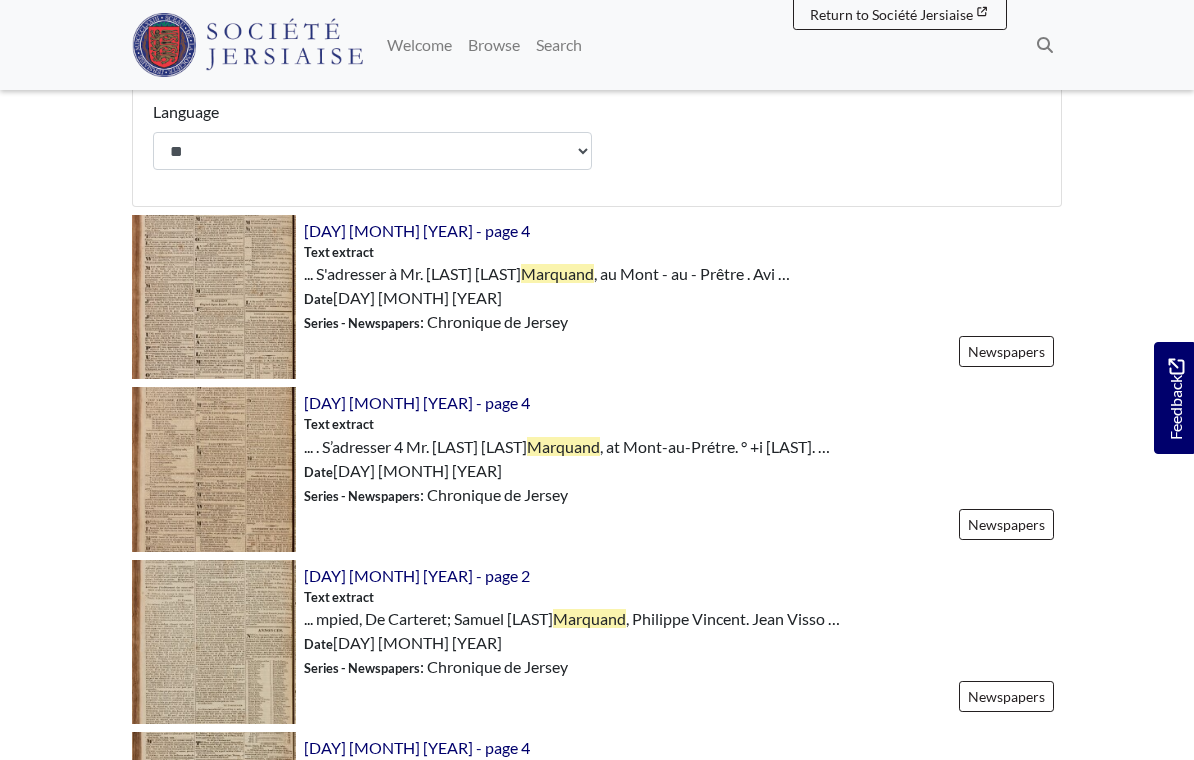click on "[DAY] [MONTH] [YEAR] - page 4
Text extract
... . S’adresser 4 Mr. [LAST] [LAST]
Date" at bounding box center [679, 469] 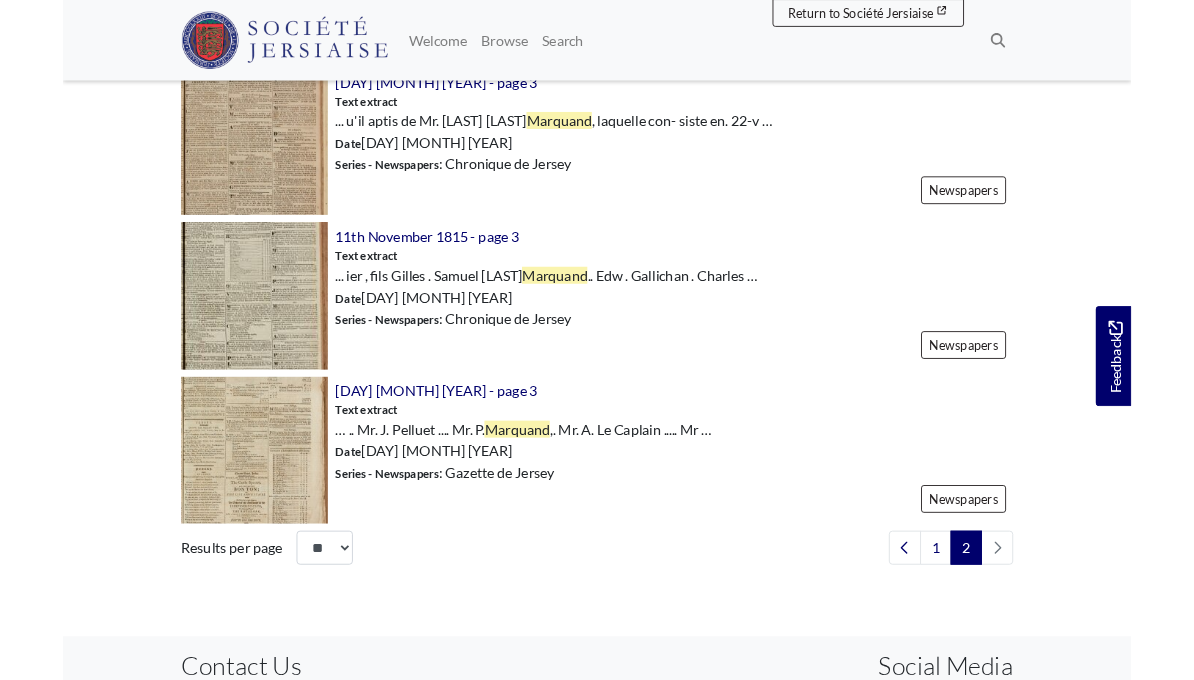 scroll, scrollTop: 2270, scrollLeft: 0, axis: vertical 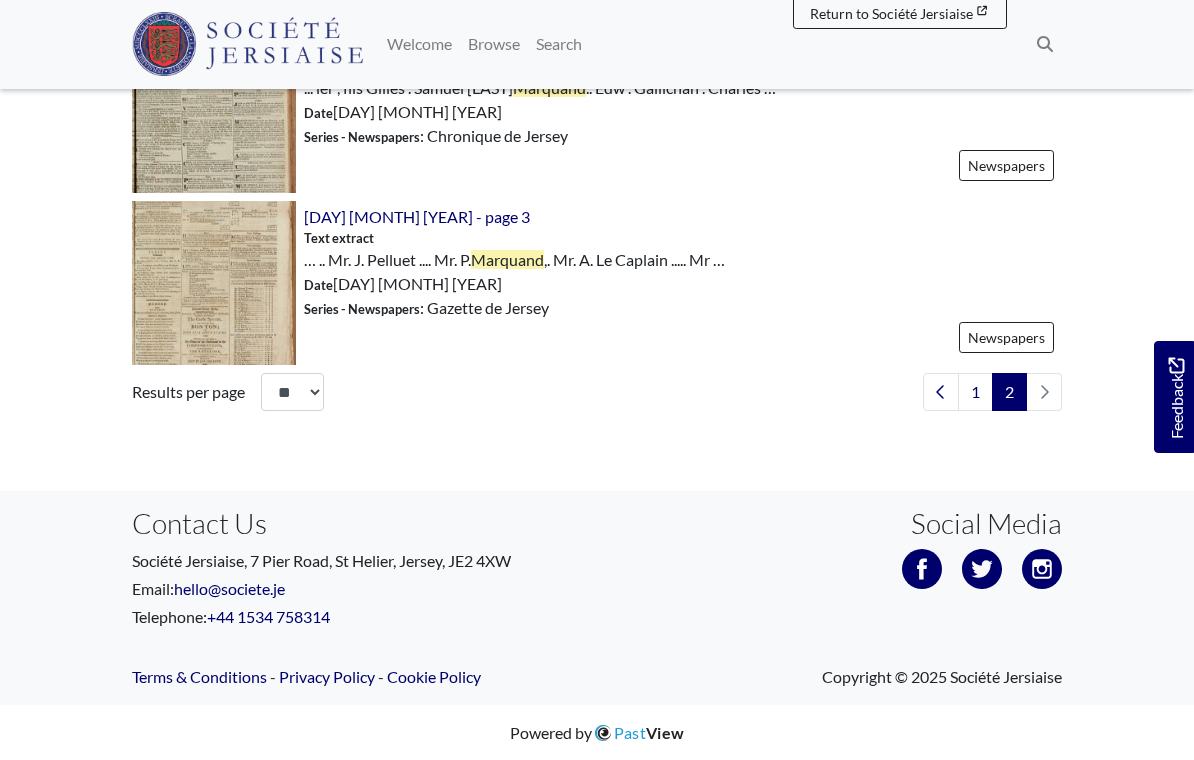 click on "Feedback
Contact Us
Société Jersiaise, 7 Pier Road, St Helier, Jersey, JE2 4XW
Email:  hello@societe.je
Telephone:  +44 1534 758314
Social Media" at bounding box center (597, 599) 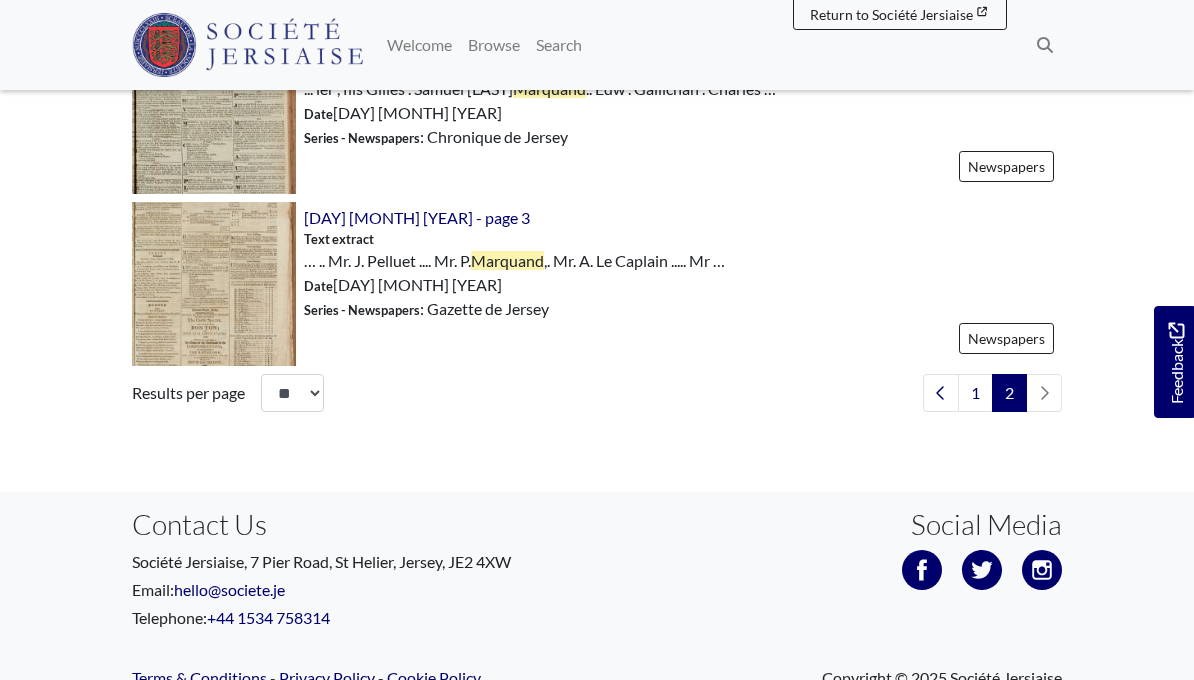 click on "Menu
Welcome" at bounding box center [597, 45] 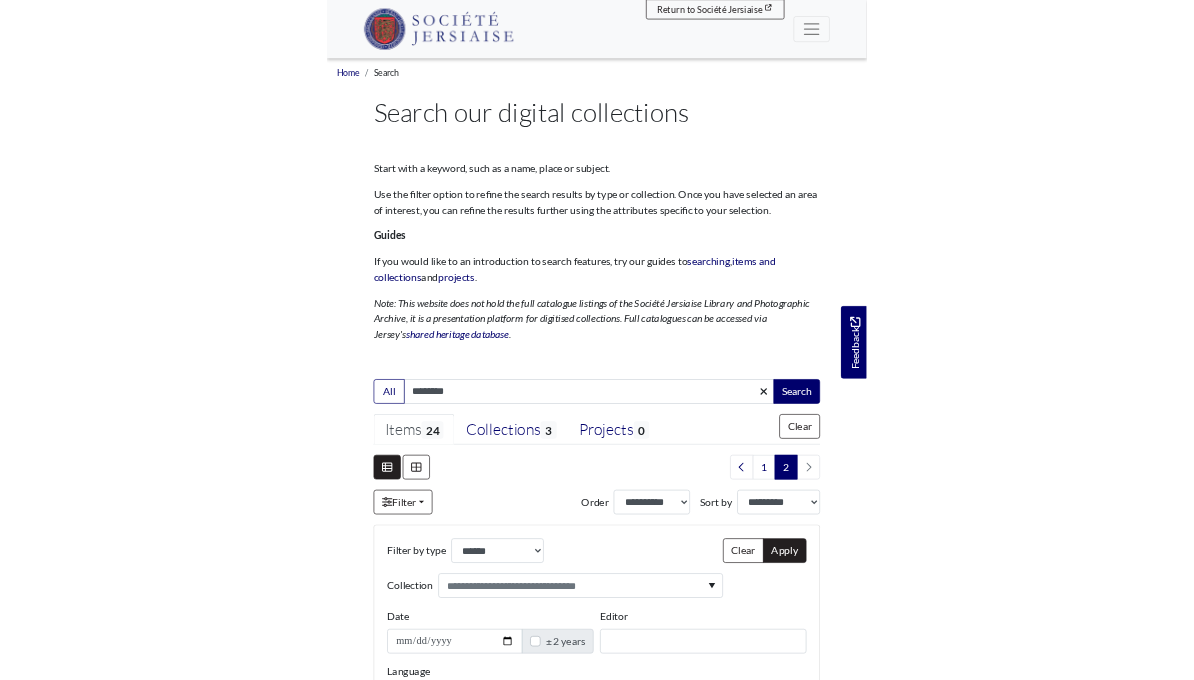 scroll, scrollTop: 1, scrollLeft: 0, axis: vertical 